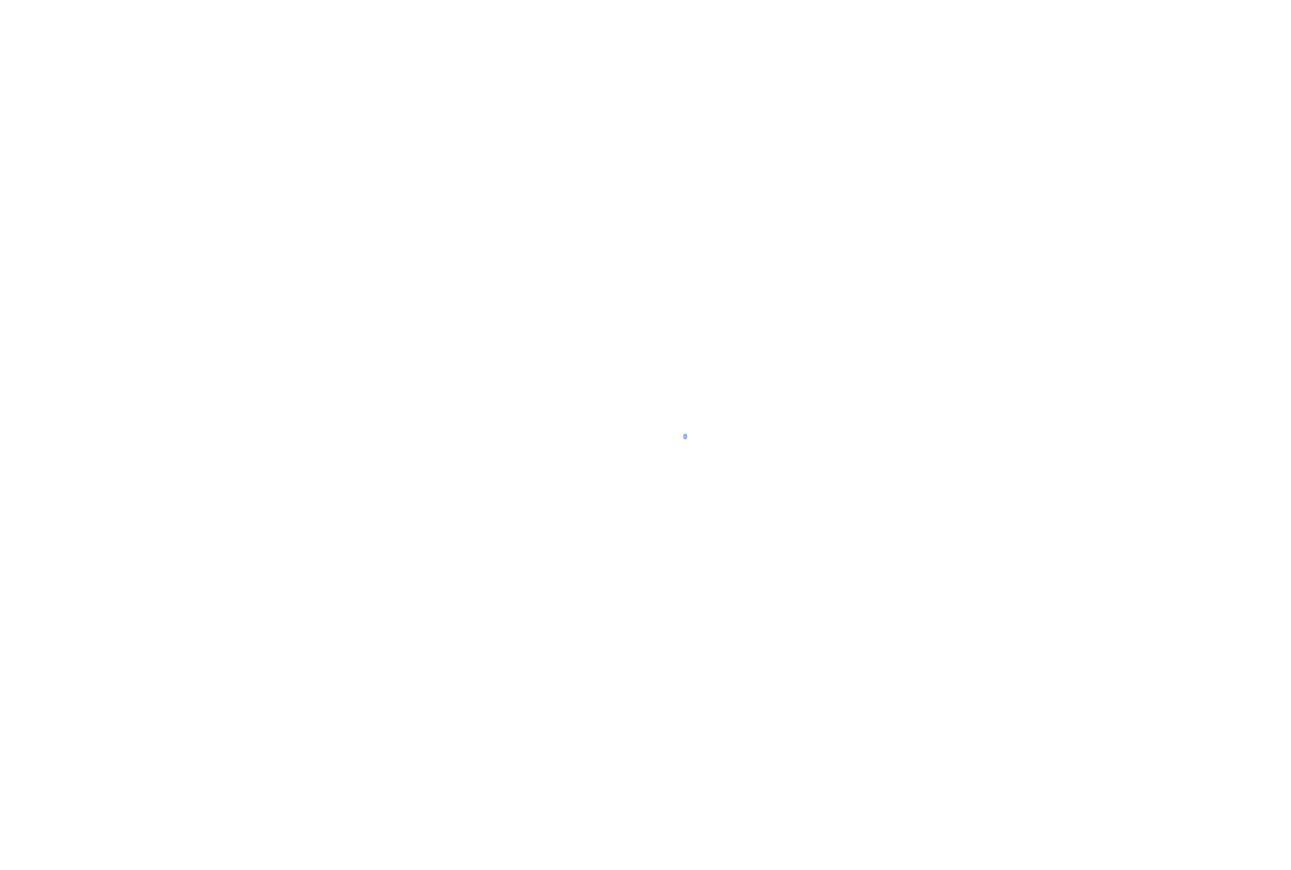 scroll, scrollTop: 0, scrollLeft: 0, axis: both 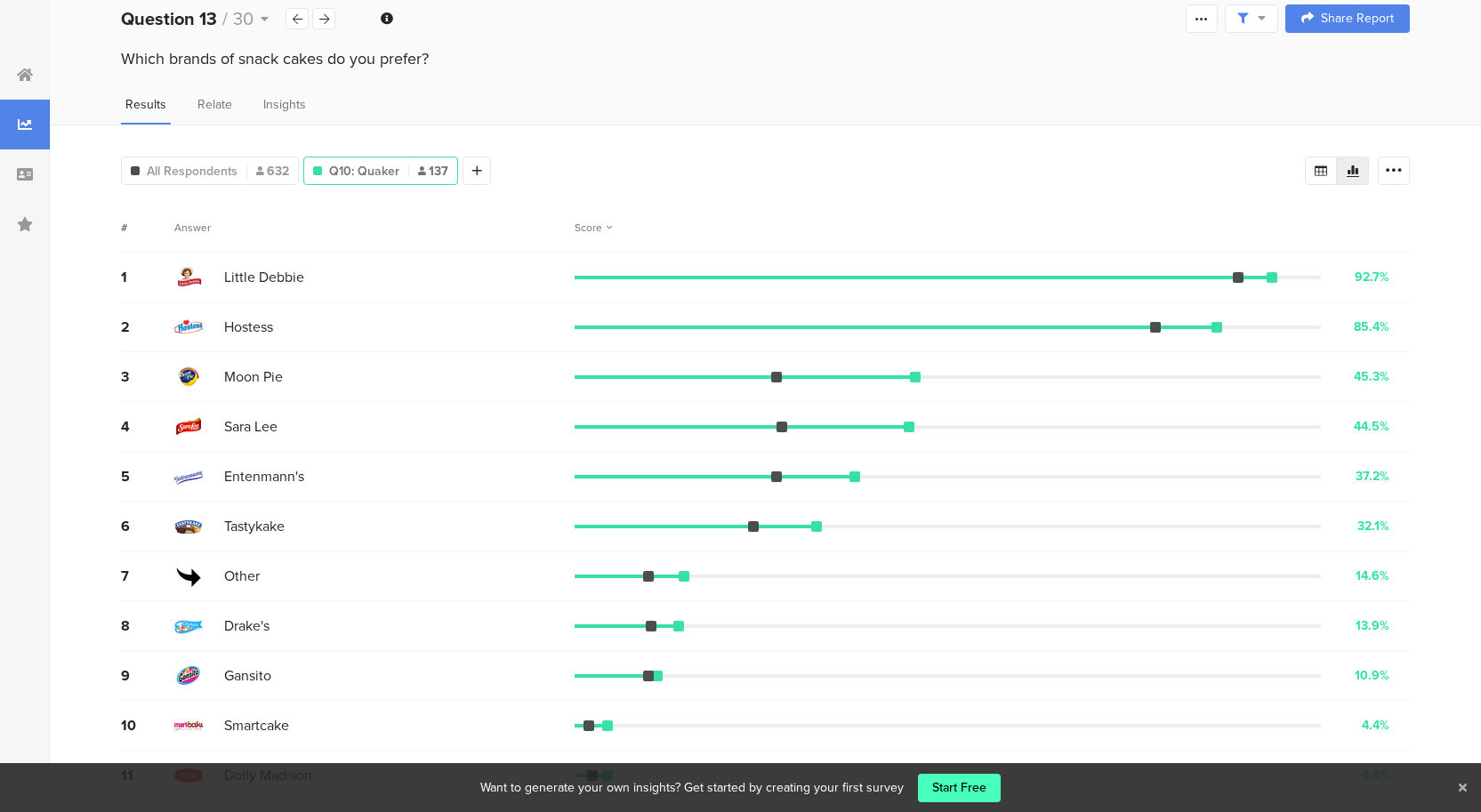click at bounding box center (1462, 787) 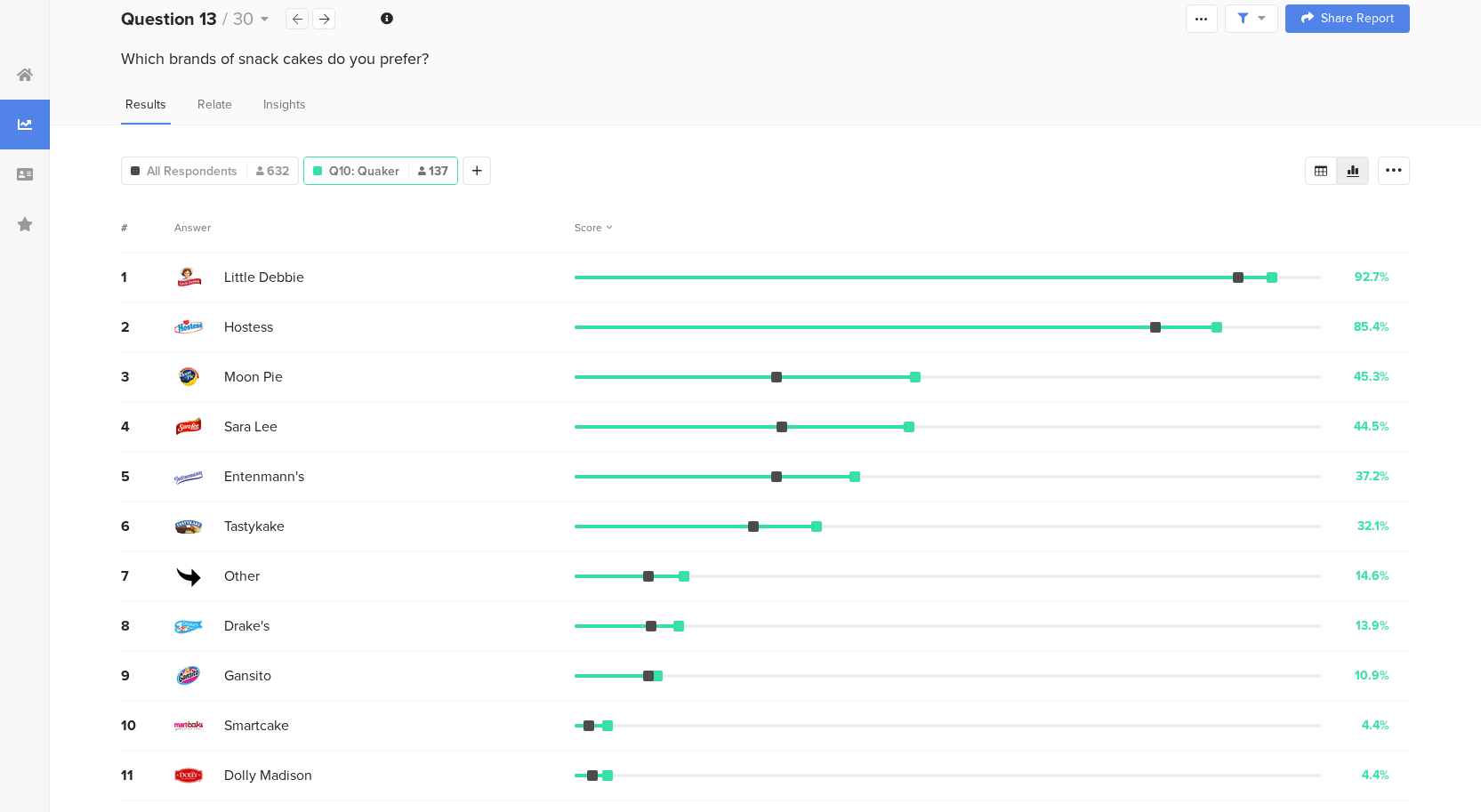 click at bounding box center [297, 19] 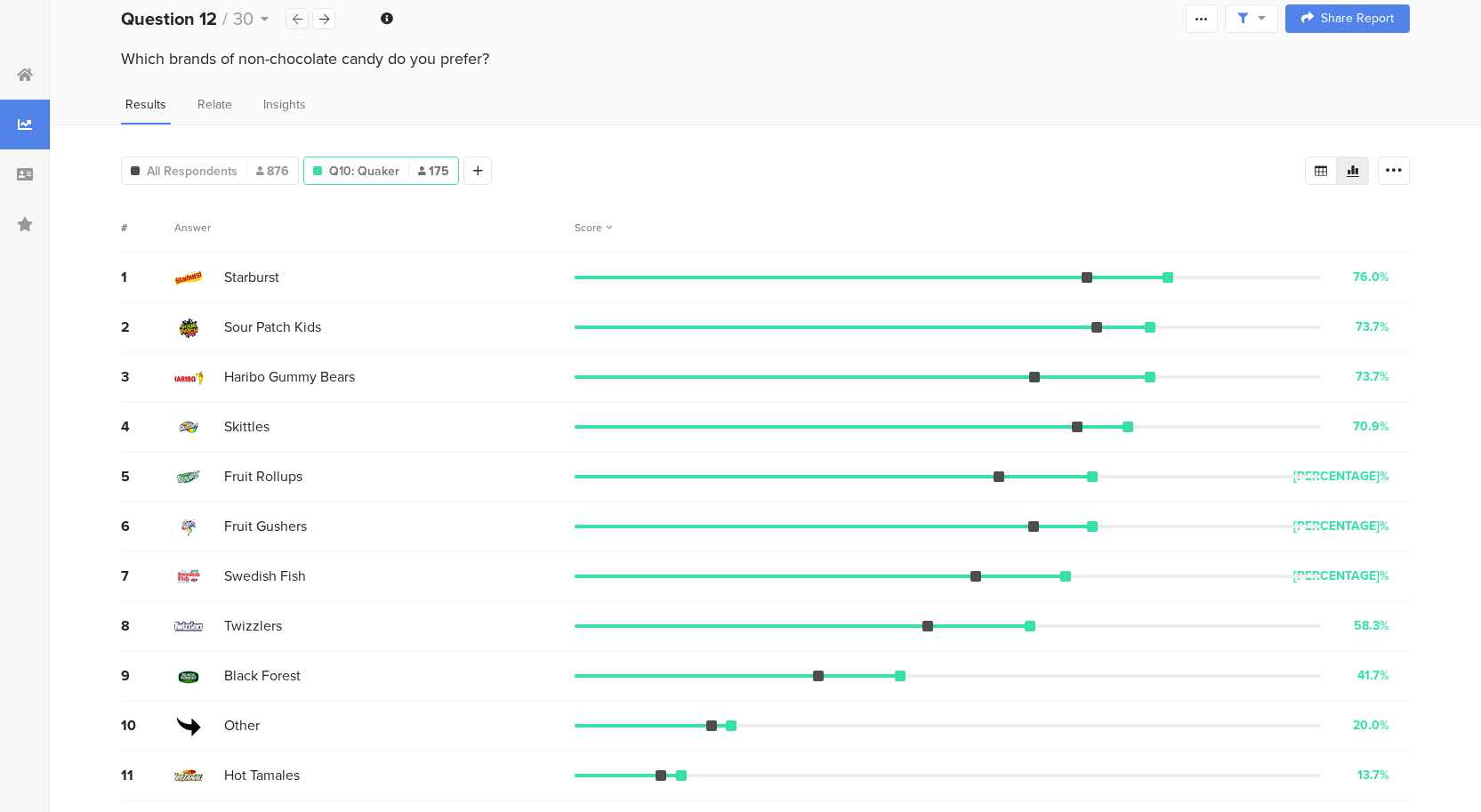 scroll, scrollTop: 0, scrollLeft: 0, axis: both 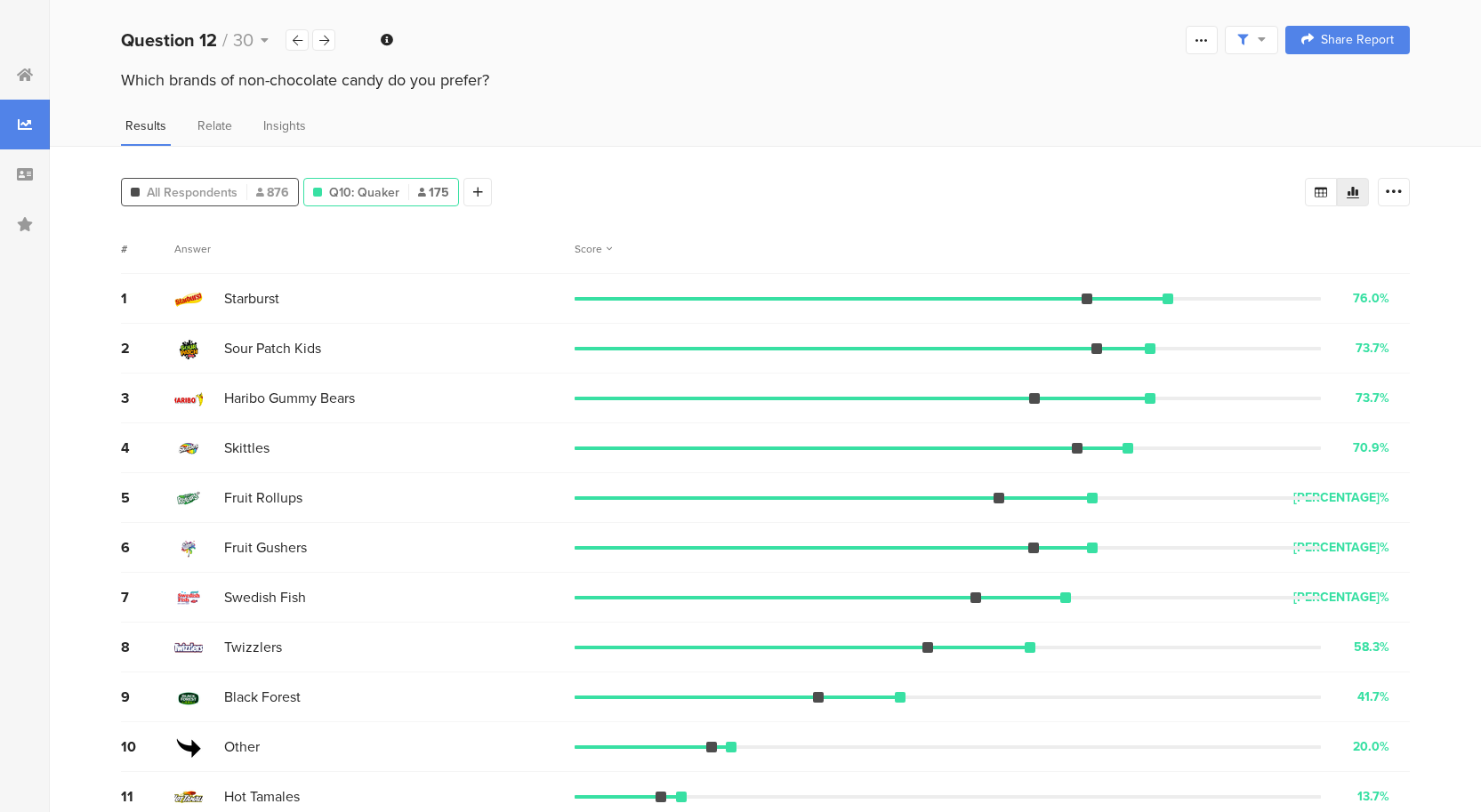 click on "All Respondents" at bounding box center [192, 192] 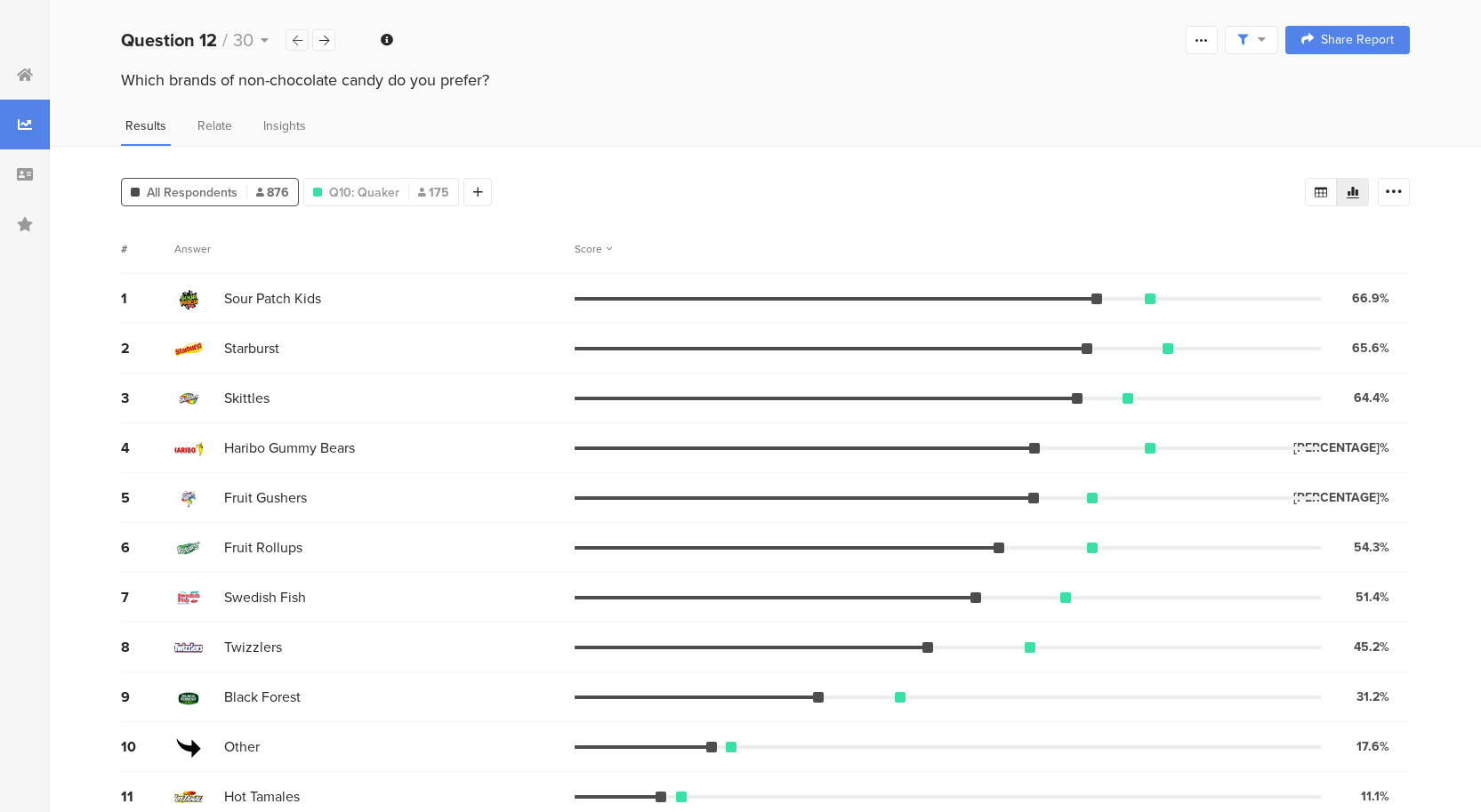 click at bounding box center [297, 40] 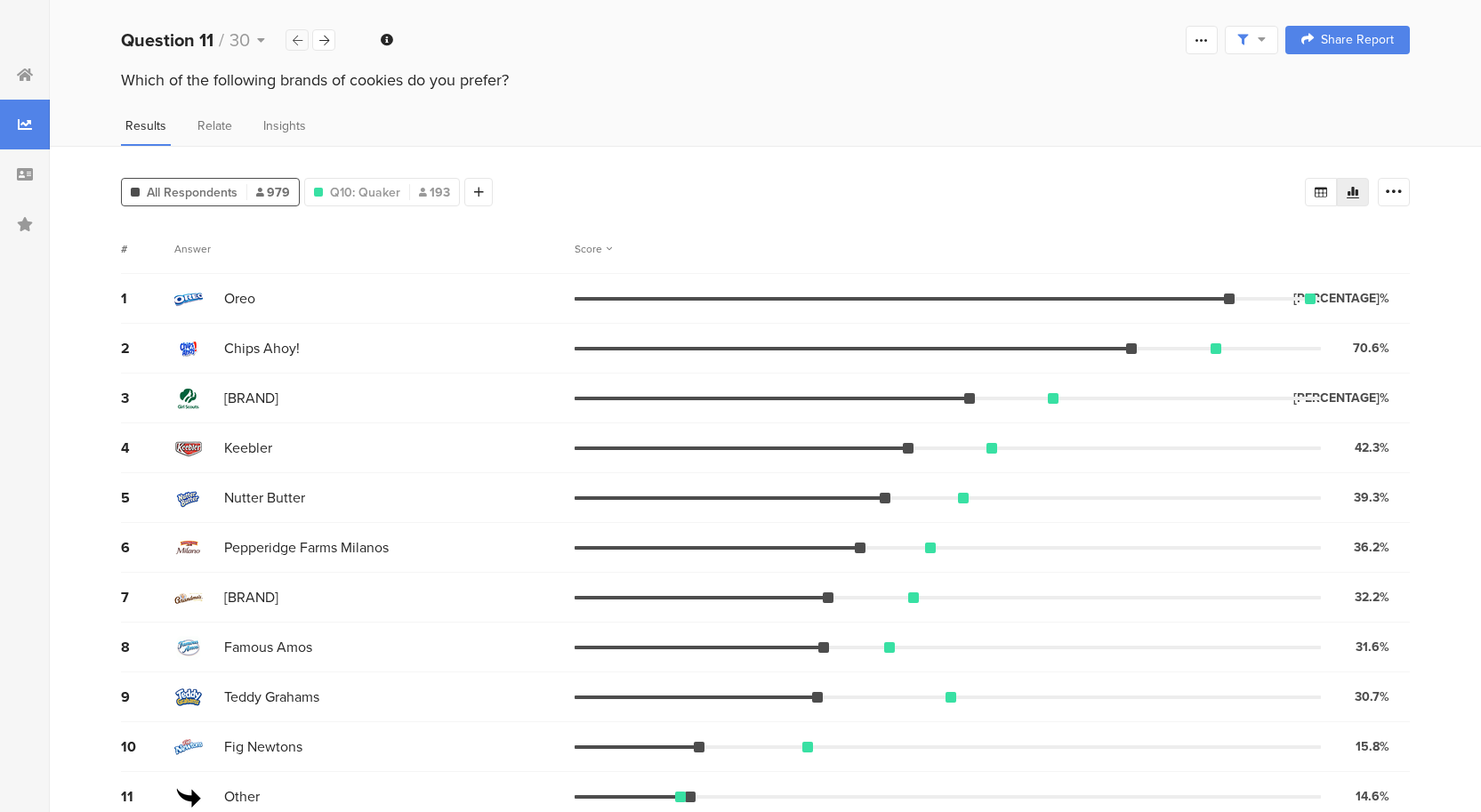click at bounding box center (297, 40) 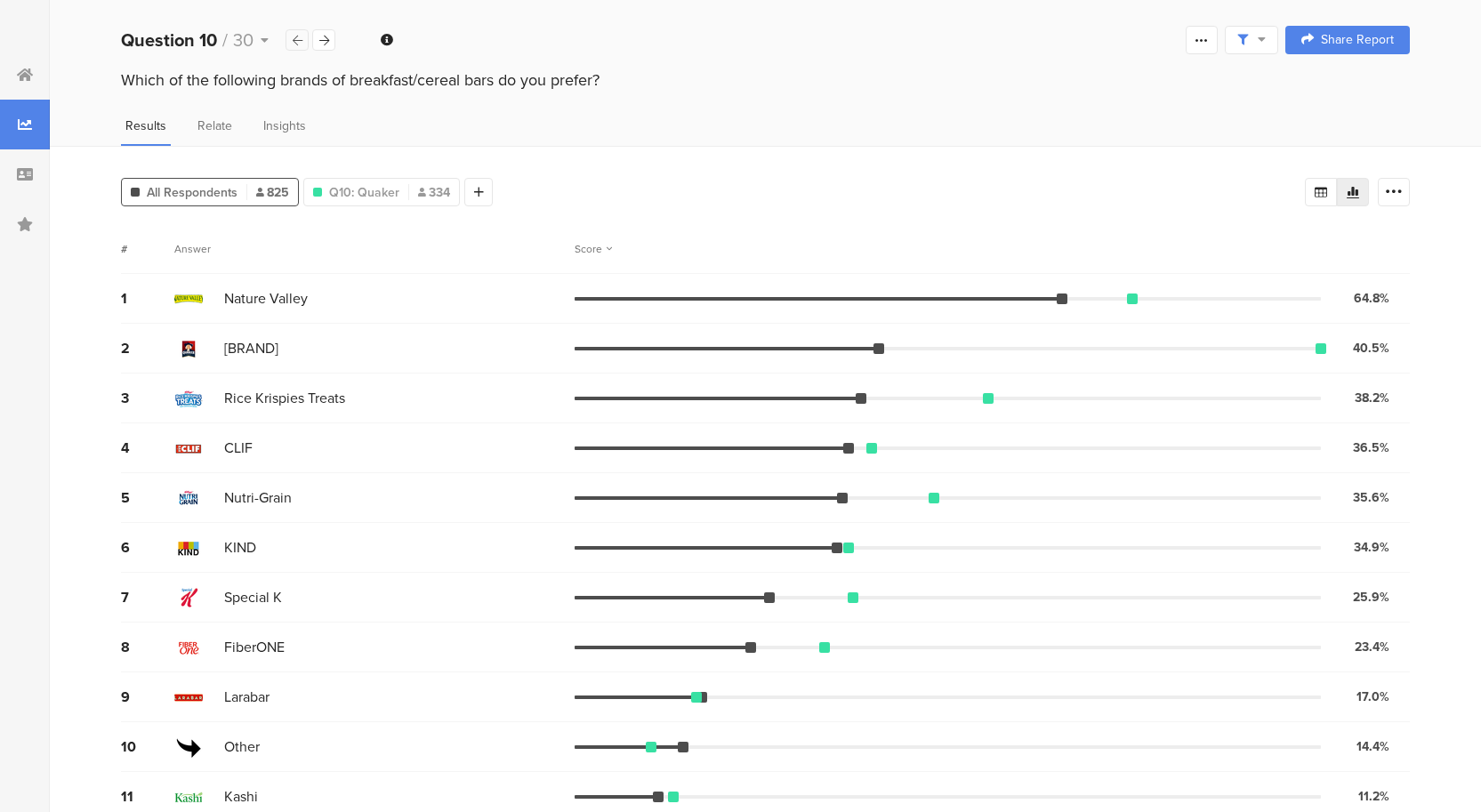 click at bounding box center [297, 40] 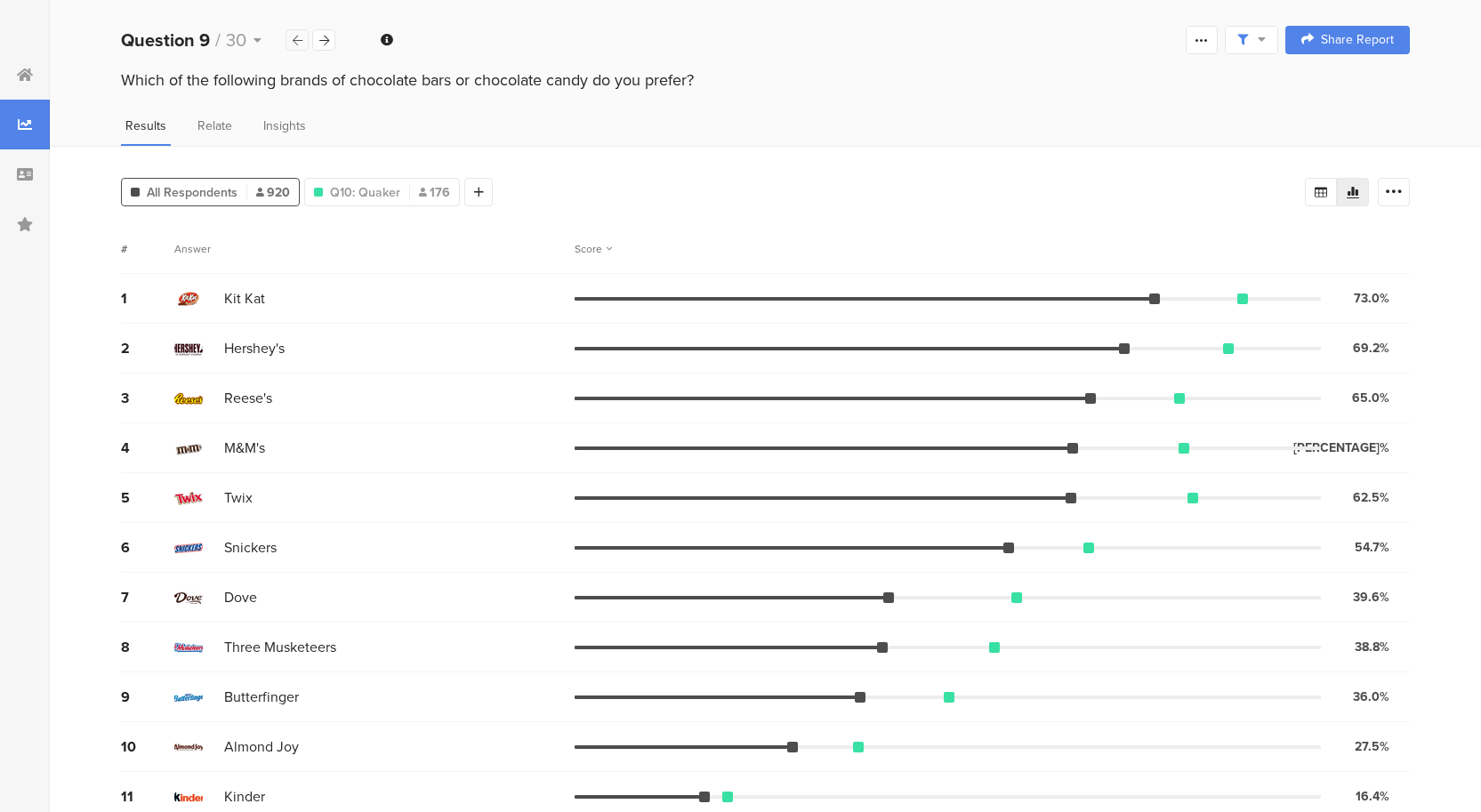 click at bounding box center (297, 40) 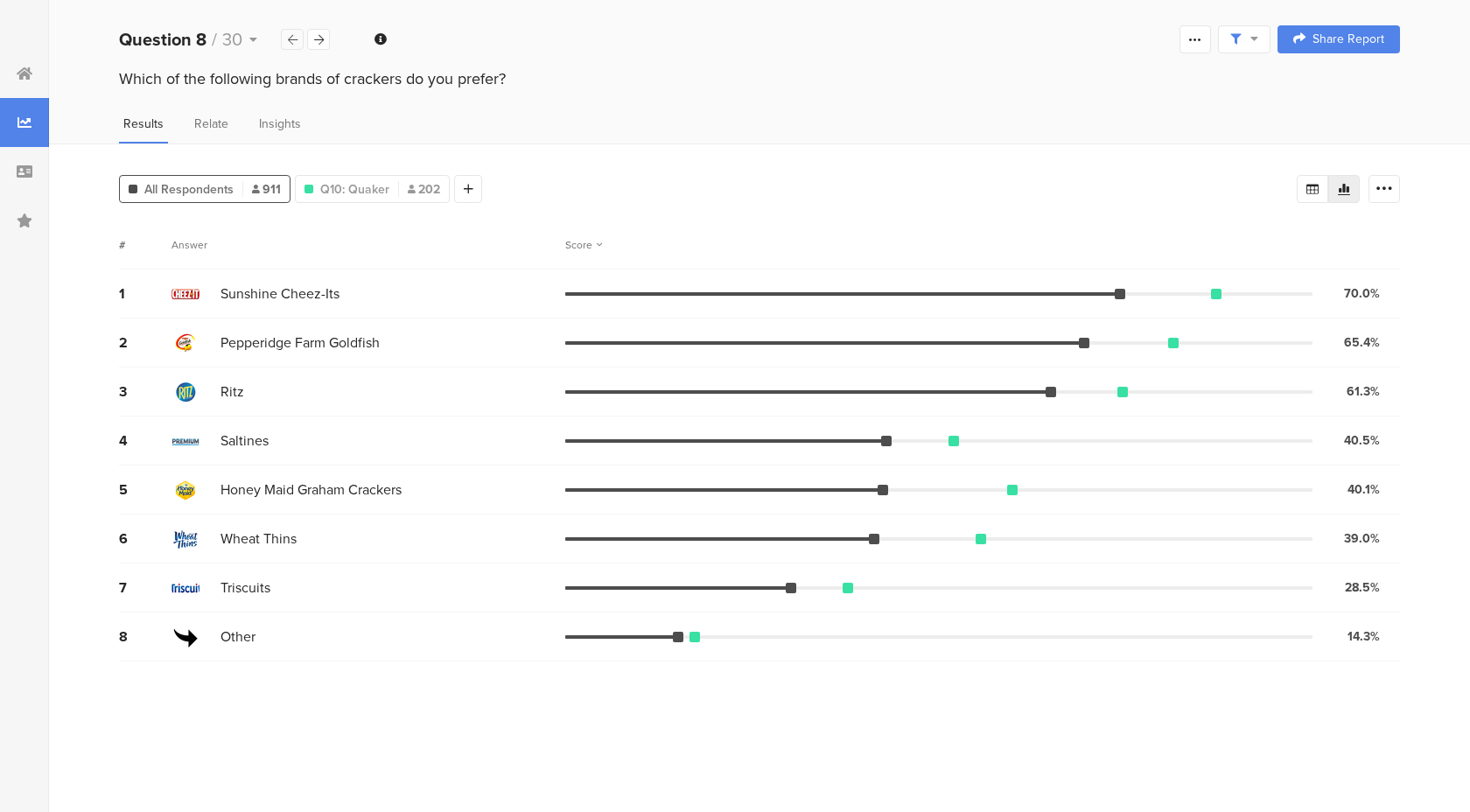 click at bounding box center (292, 39) 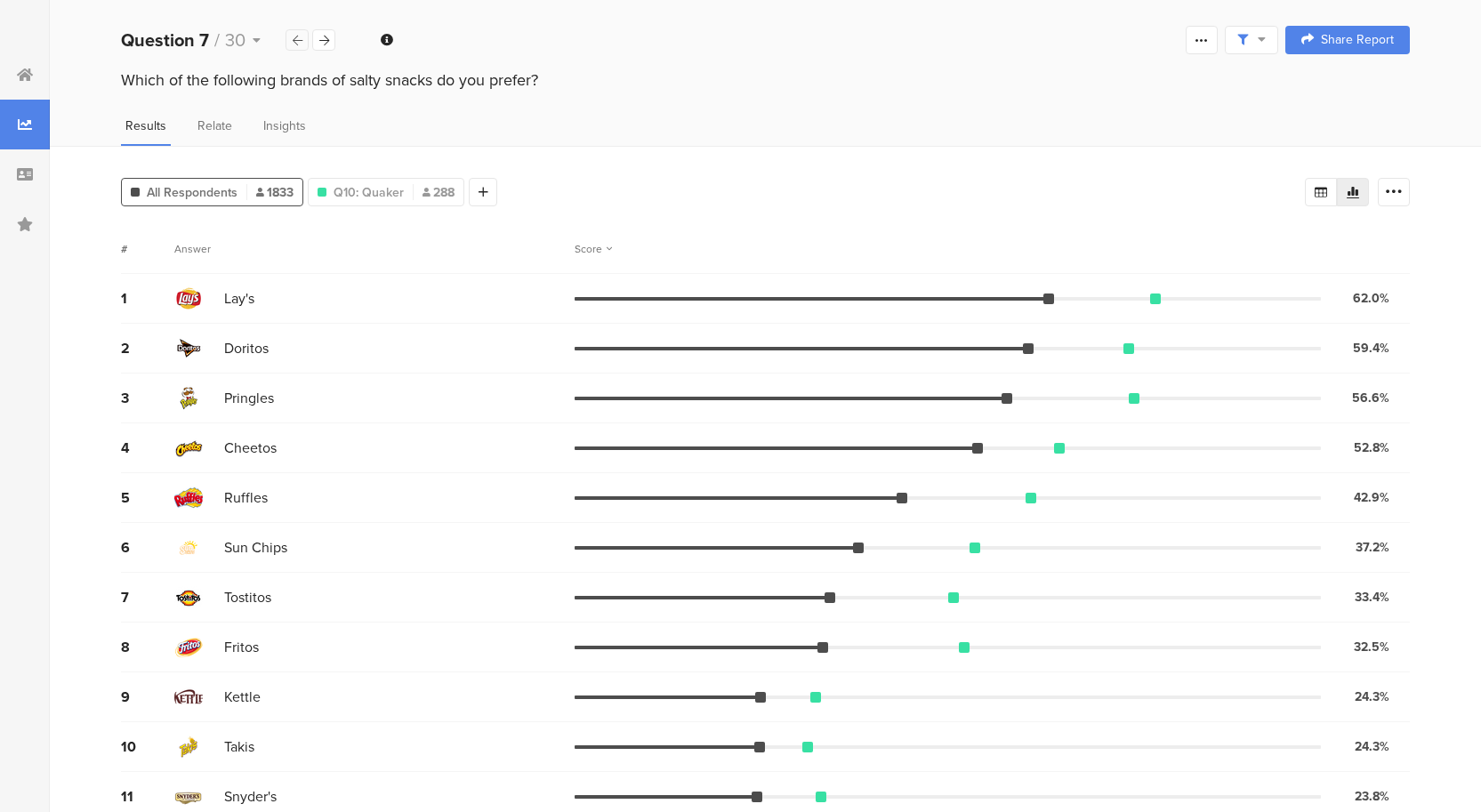 click at bounding box center (297, 40) 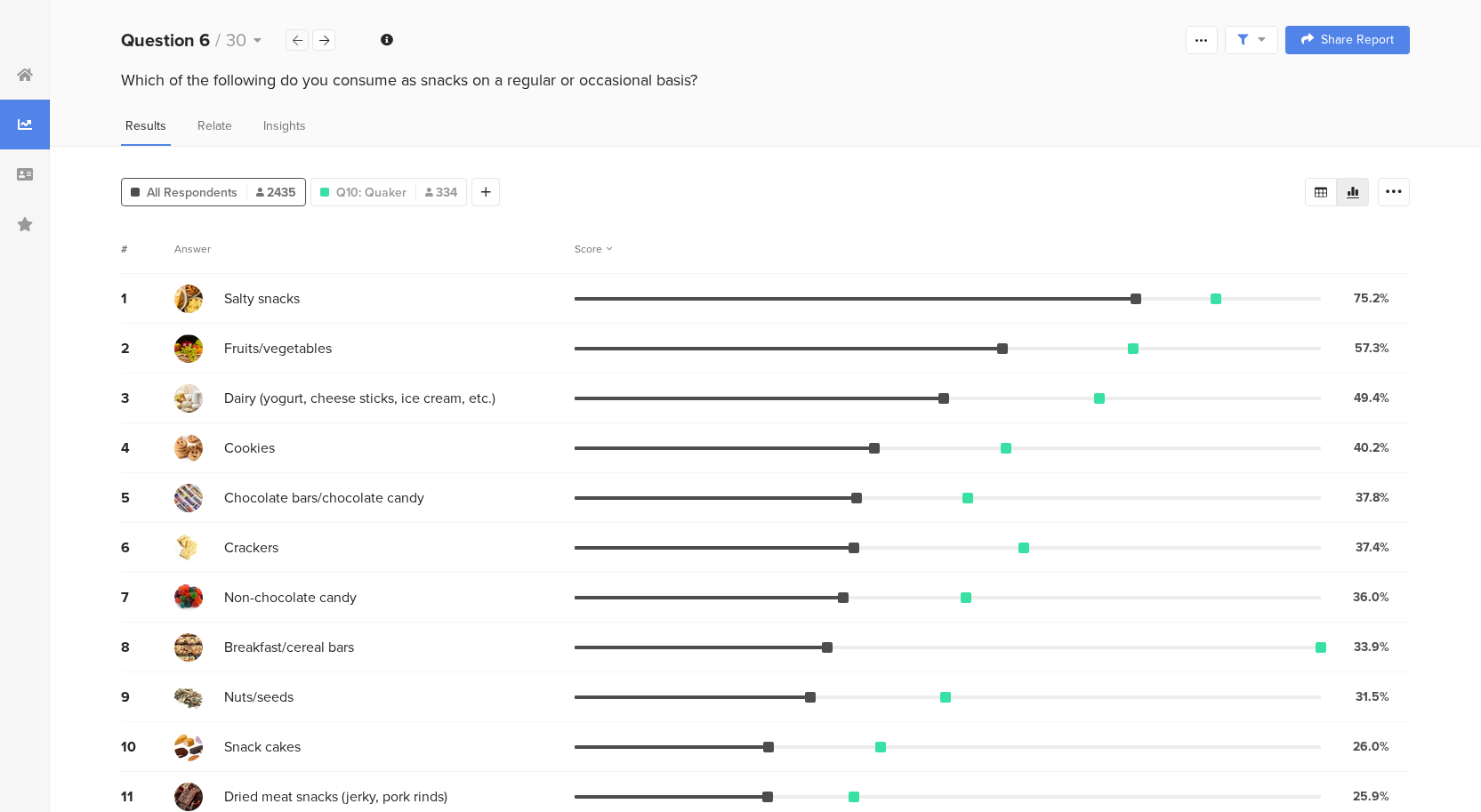click at bounding box center (297, 40) 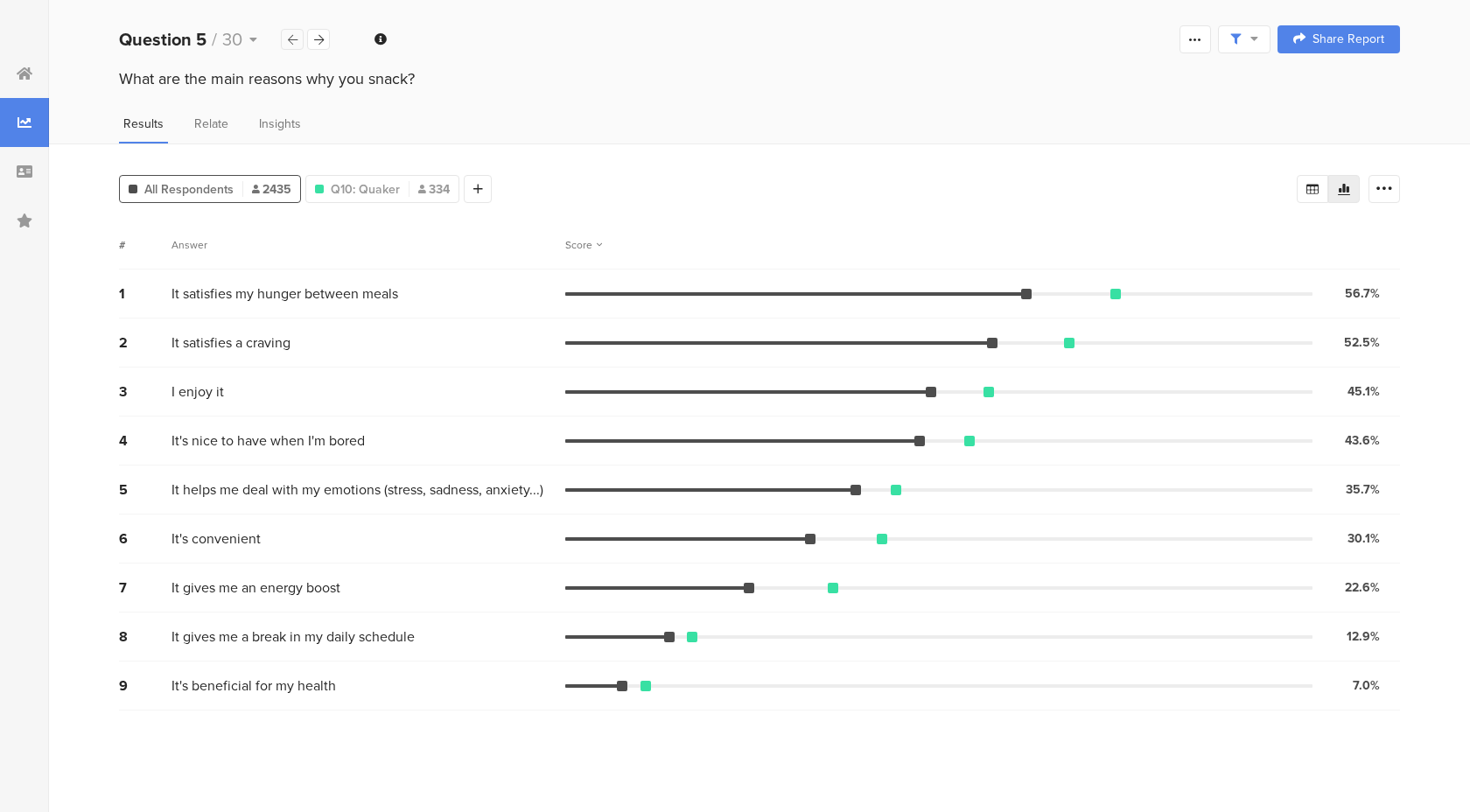 click at bounding box center [292, 39] 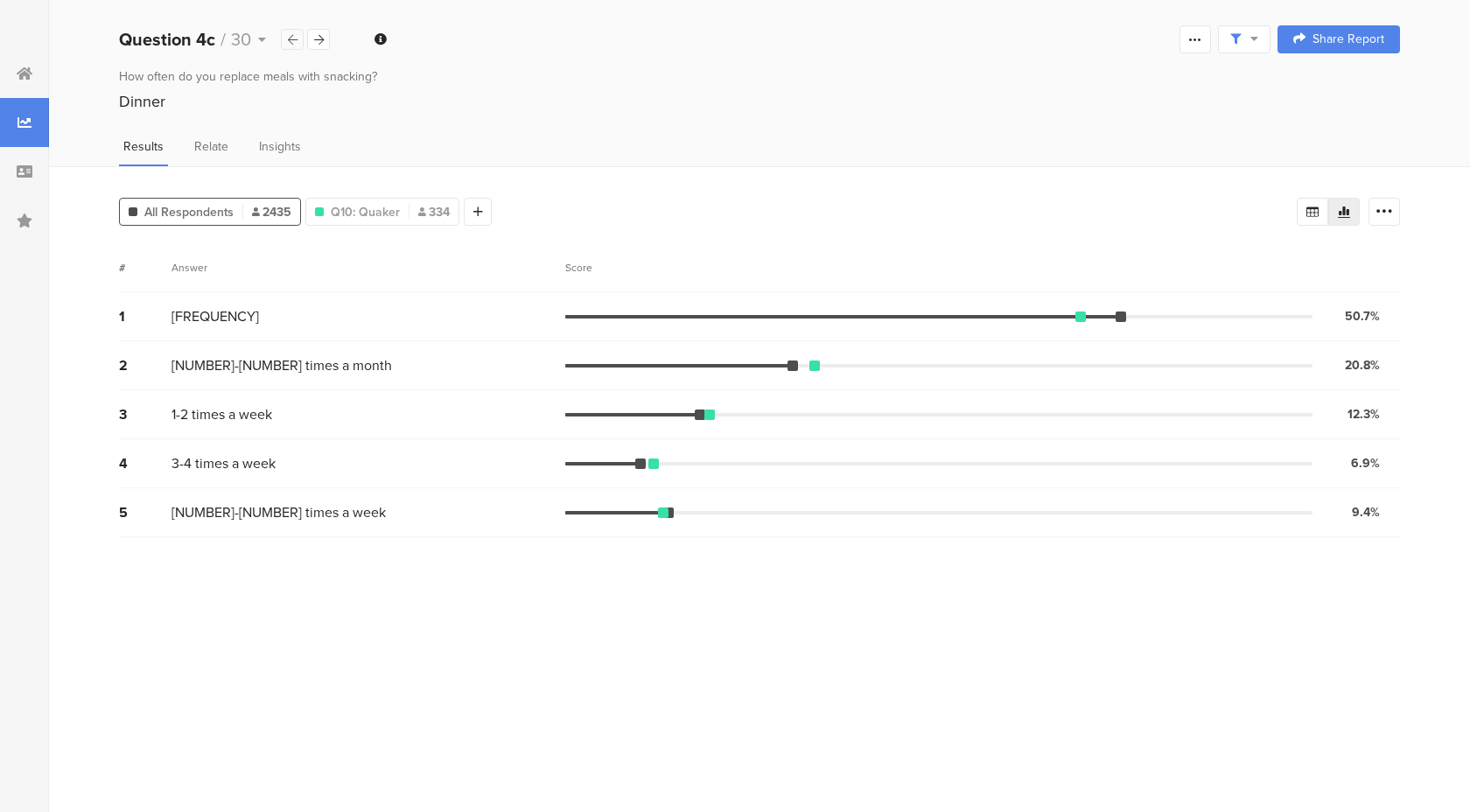click at bounding box center [292, 39] 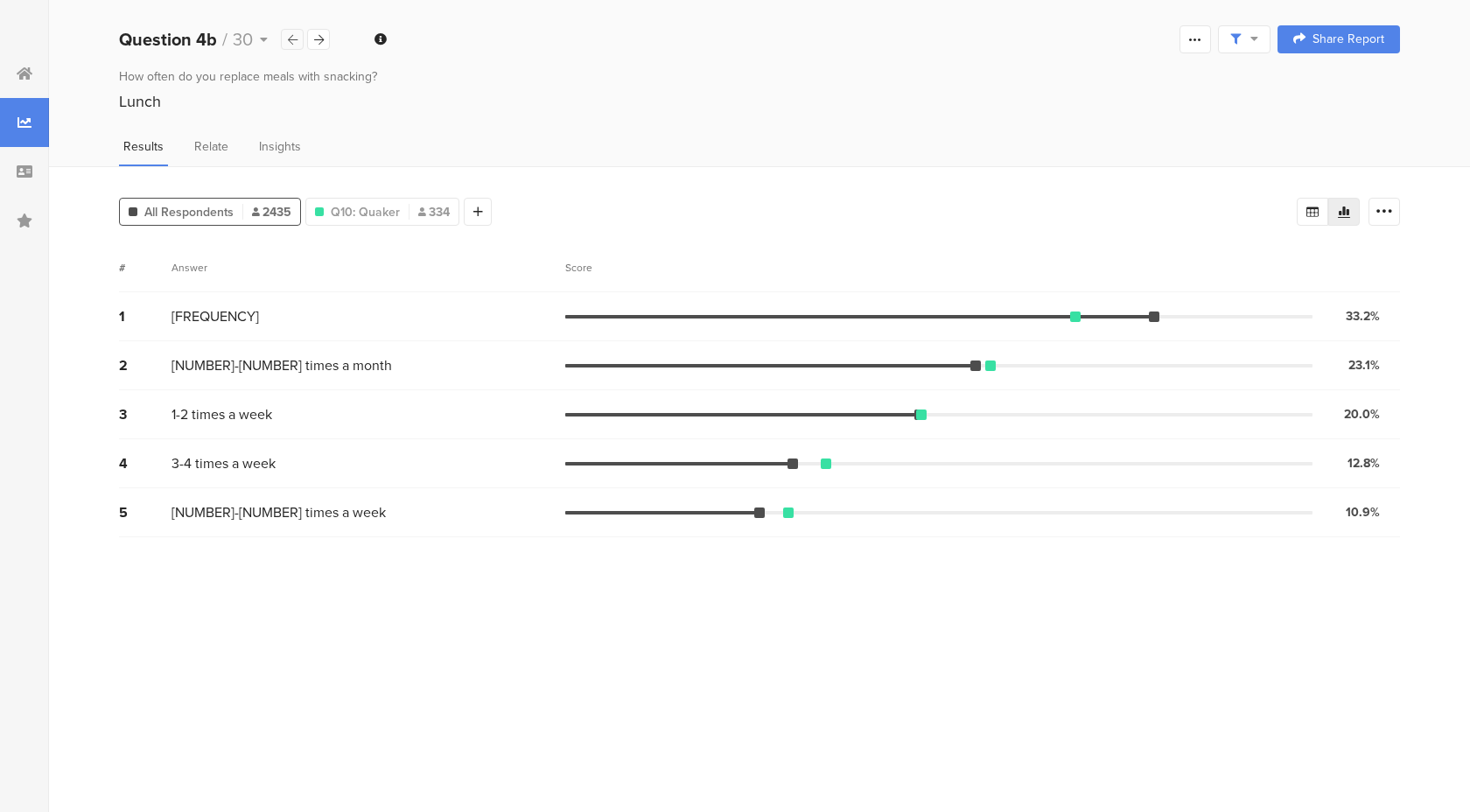 click at bounding box center (292, 39) 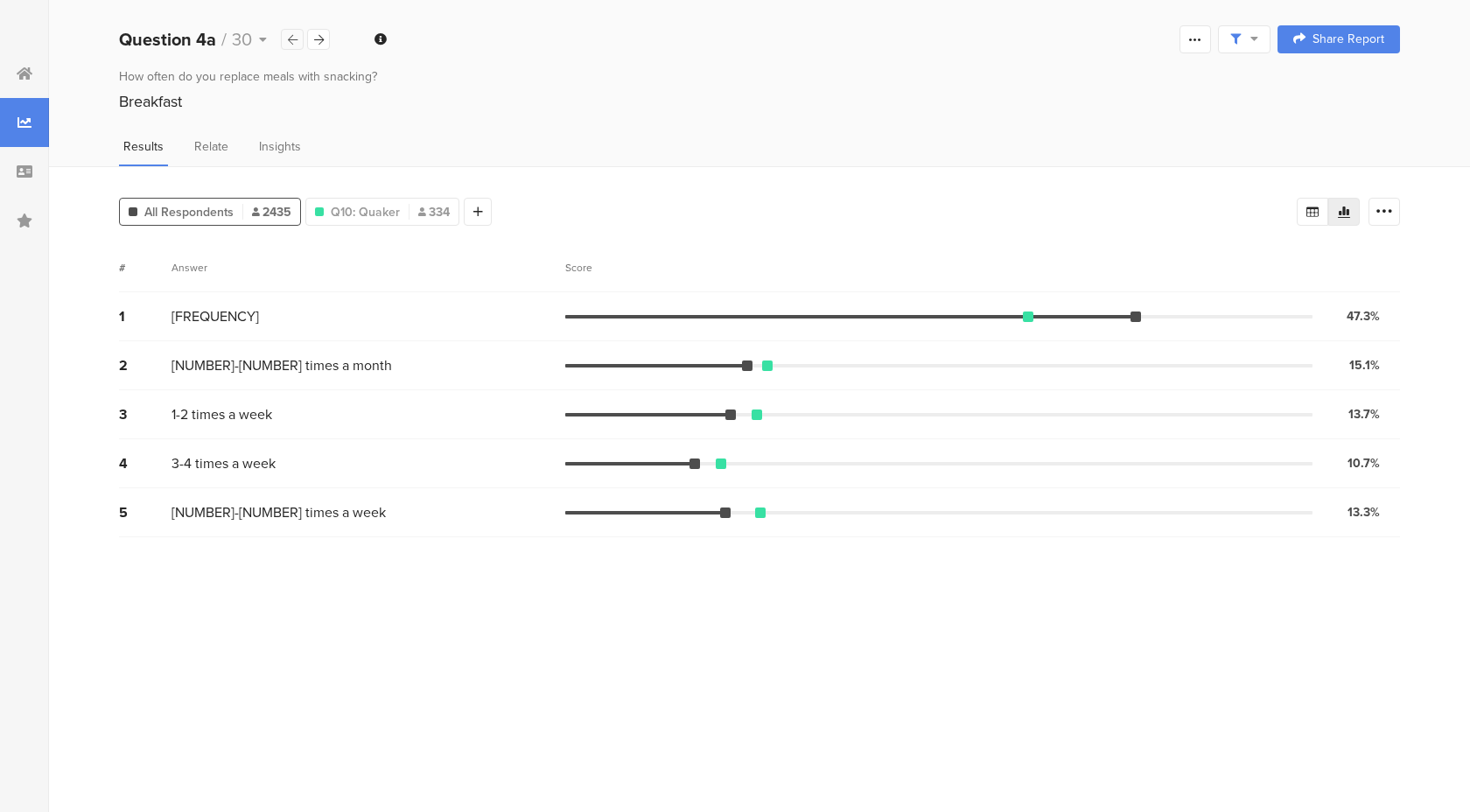 click at bounding box center [292, 39] 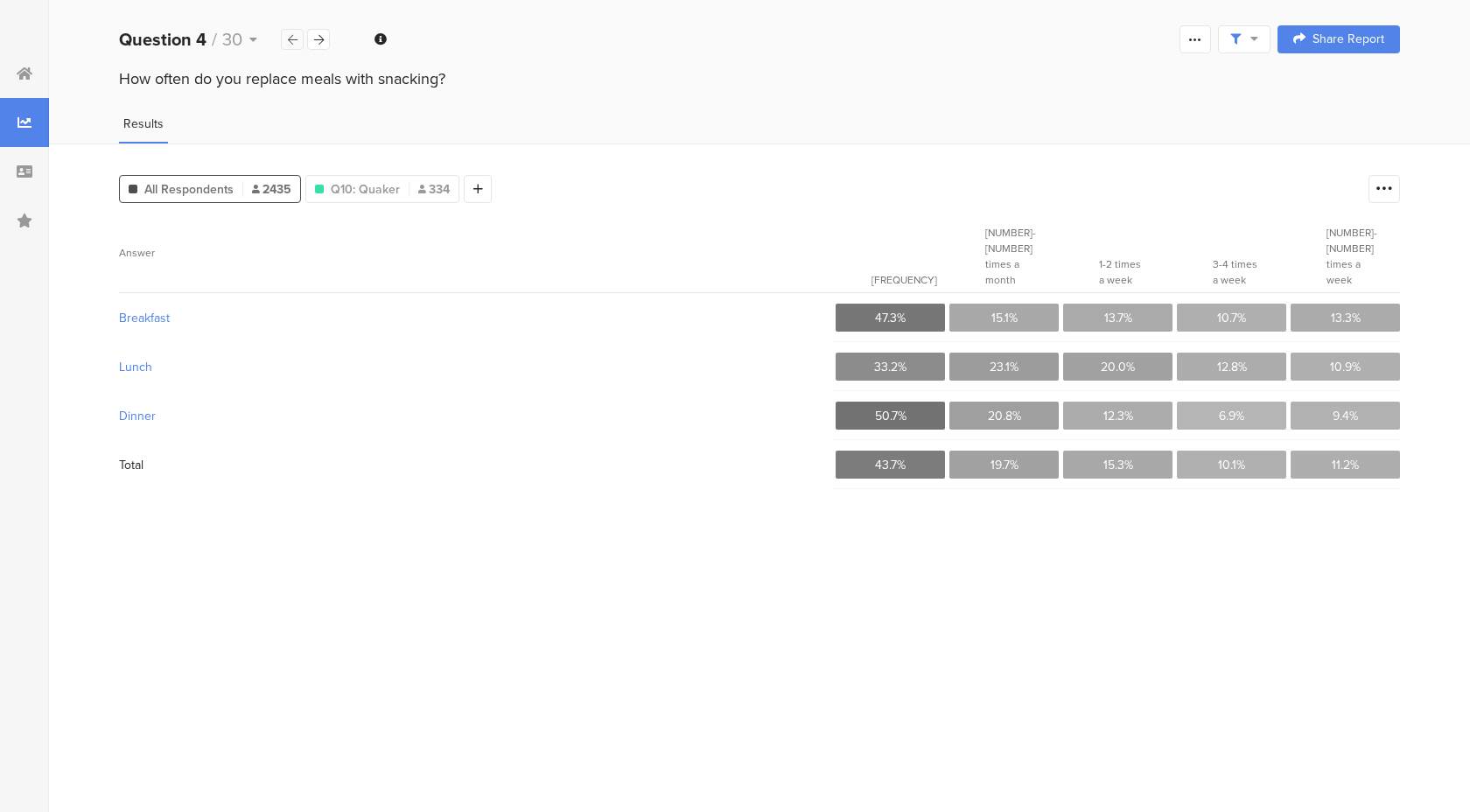 click at bounding box center (292, 39) 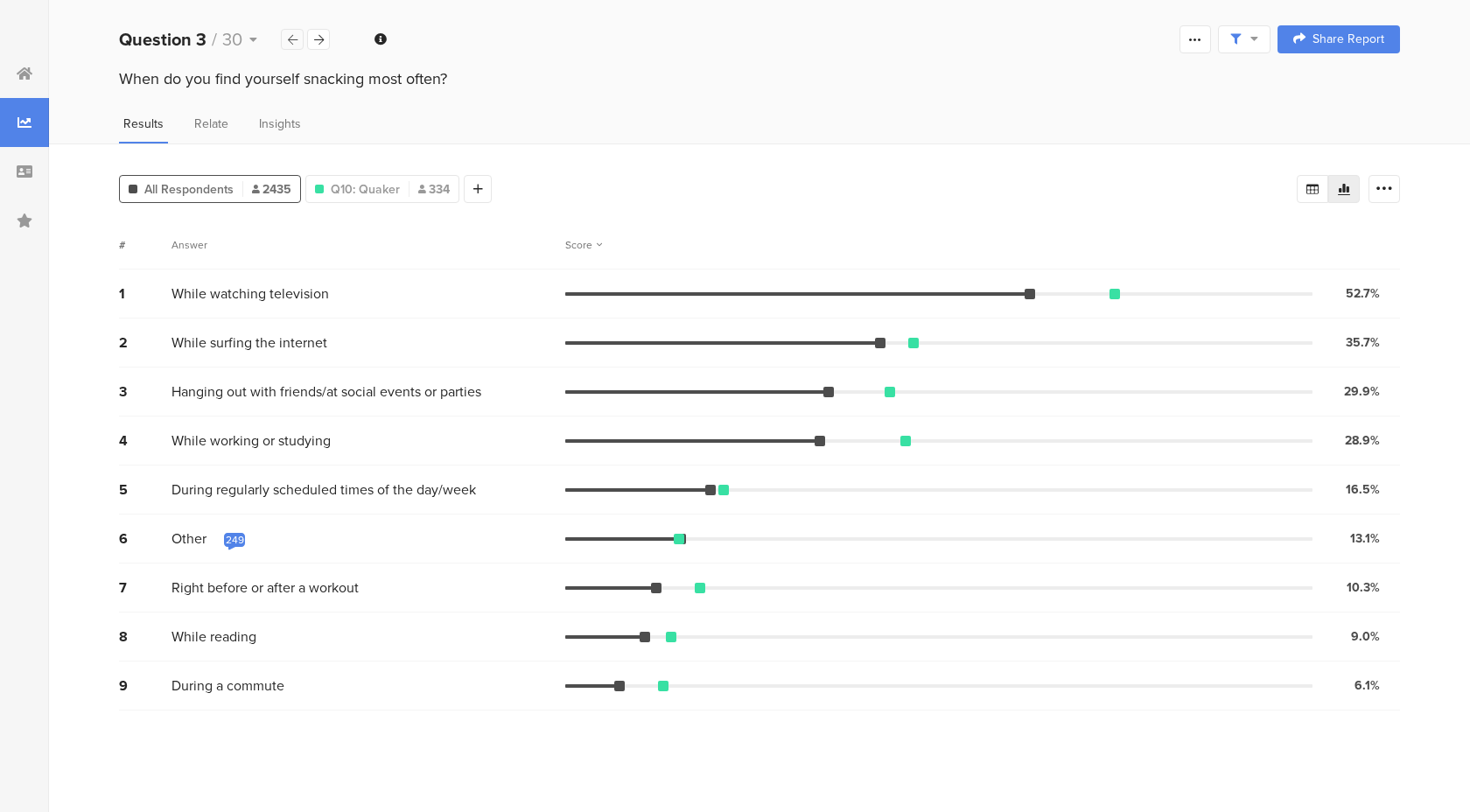click at bounding box center (292, 39) 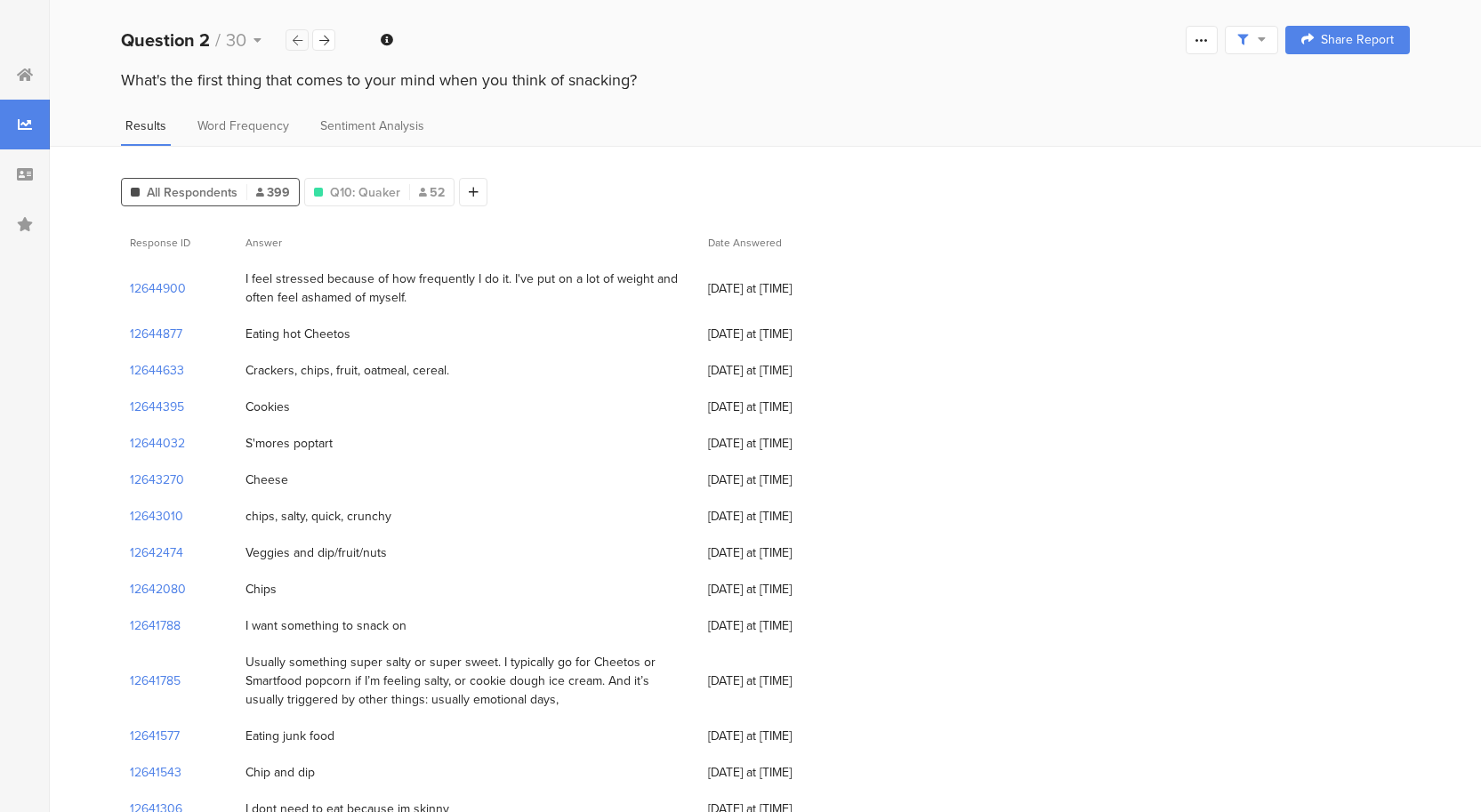 click at bounding box center (297, 40) 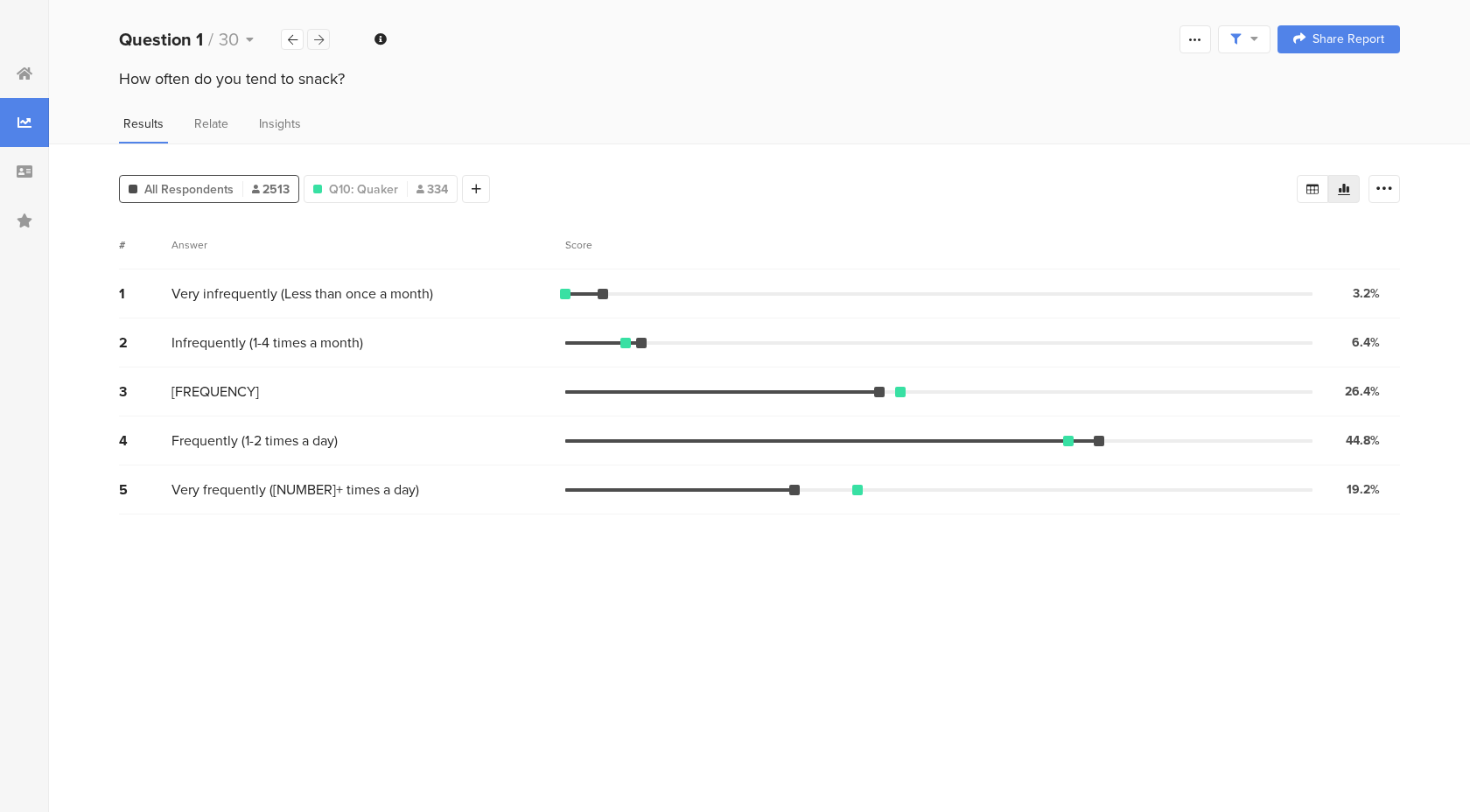 click at bounding box center (318, 39) 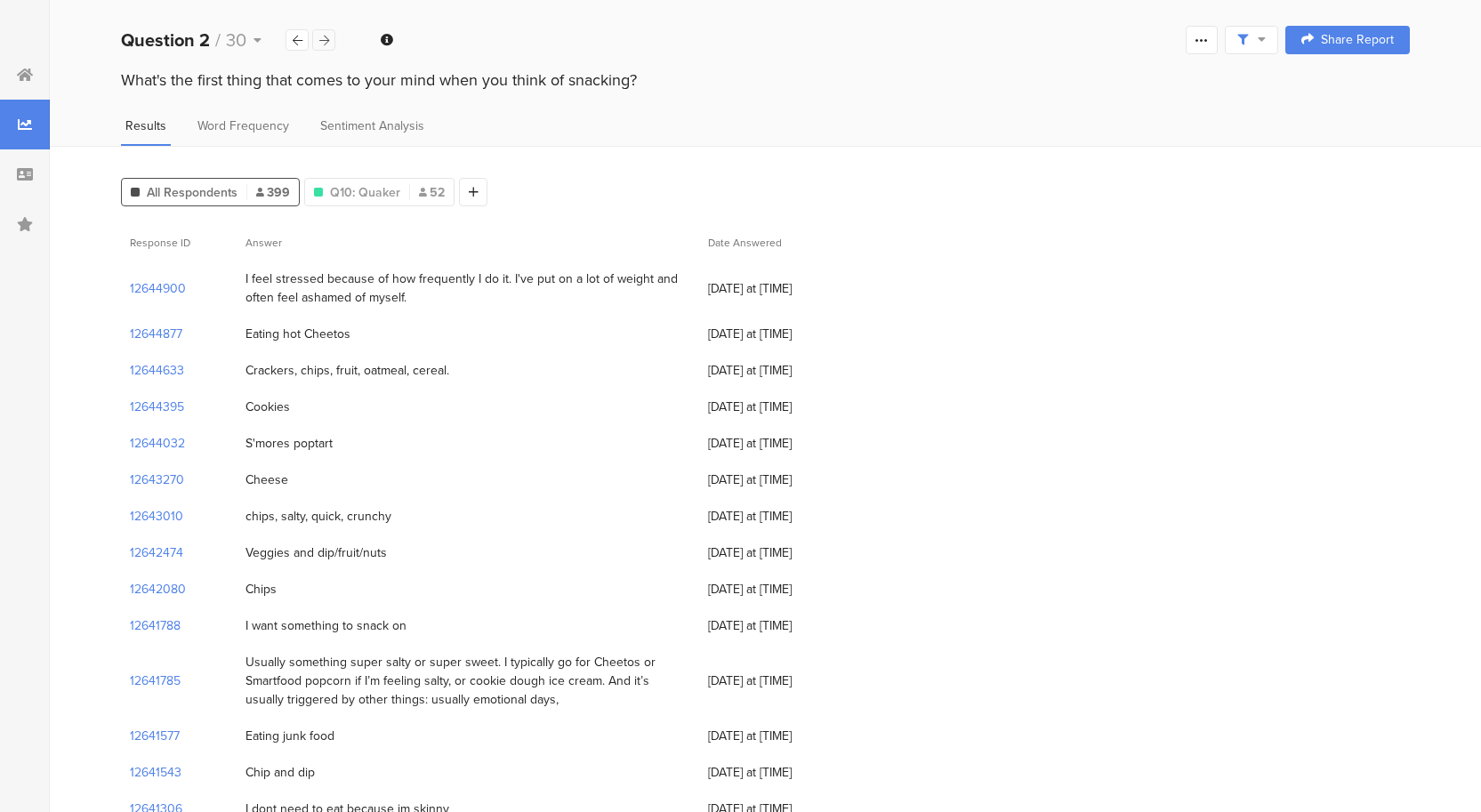 click at bounding box center [324, 40] 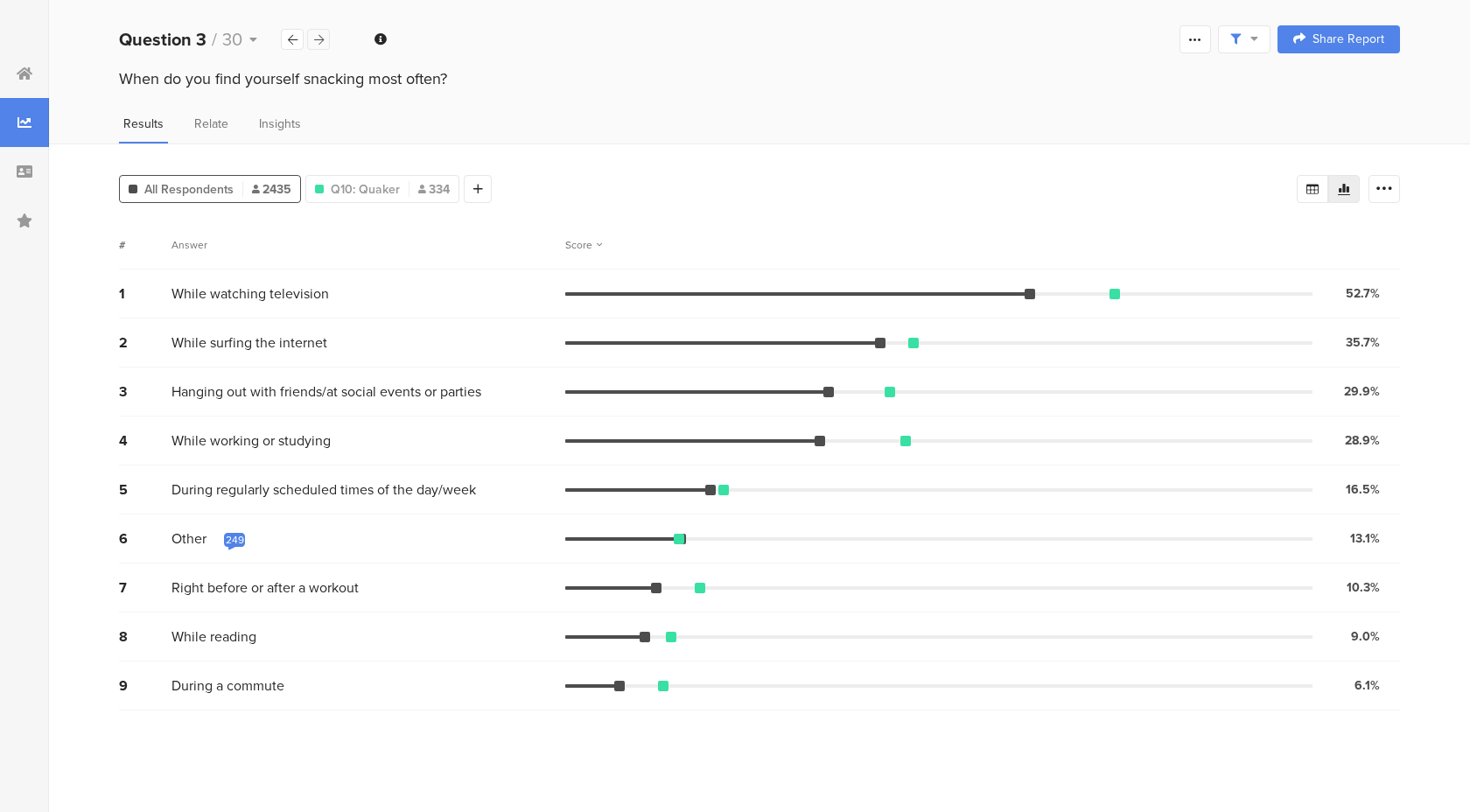 click at bounding box center [318, 39] 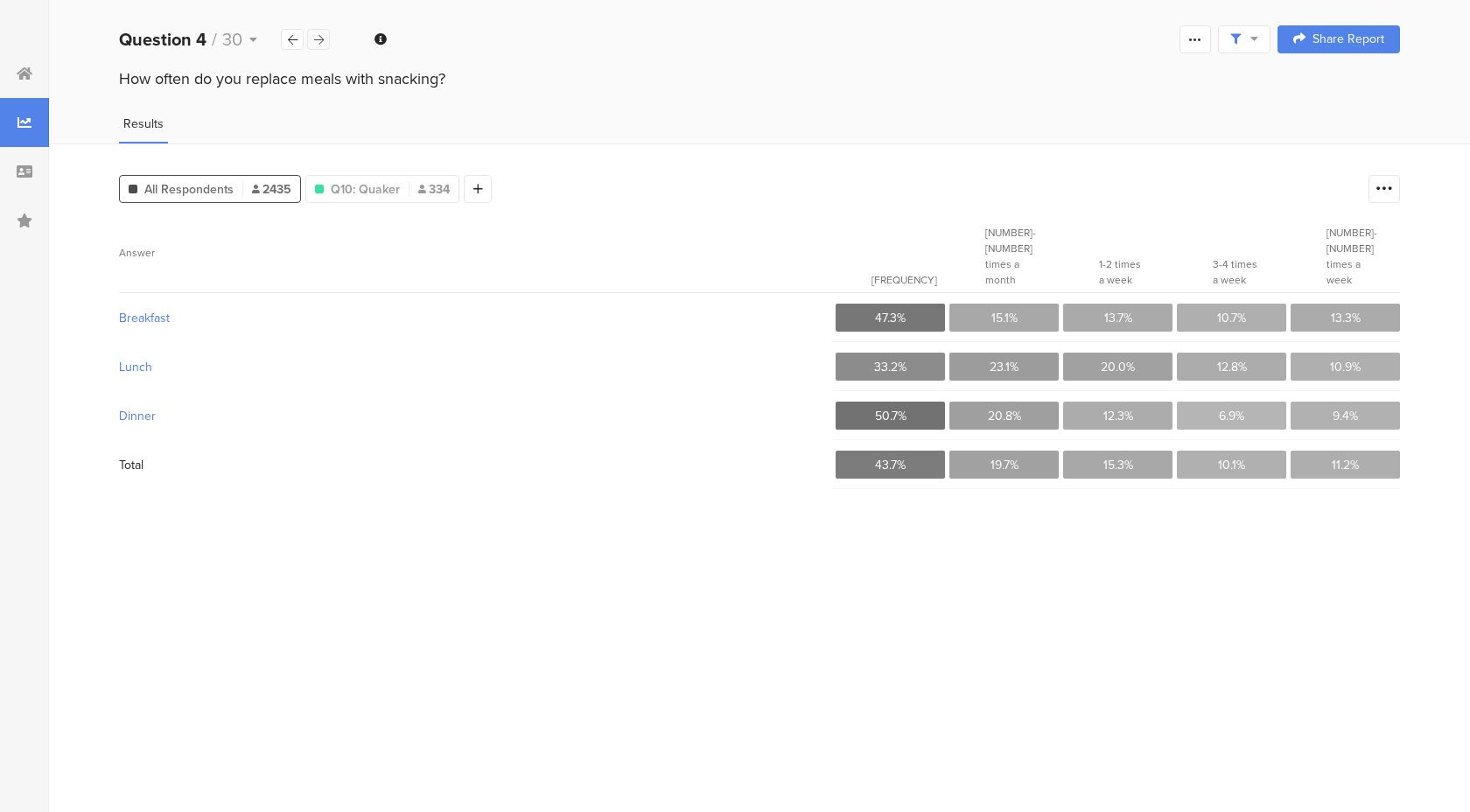 click at bounding box center (318, 39) 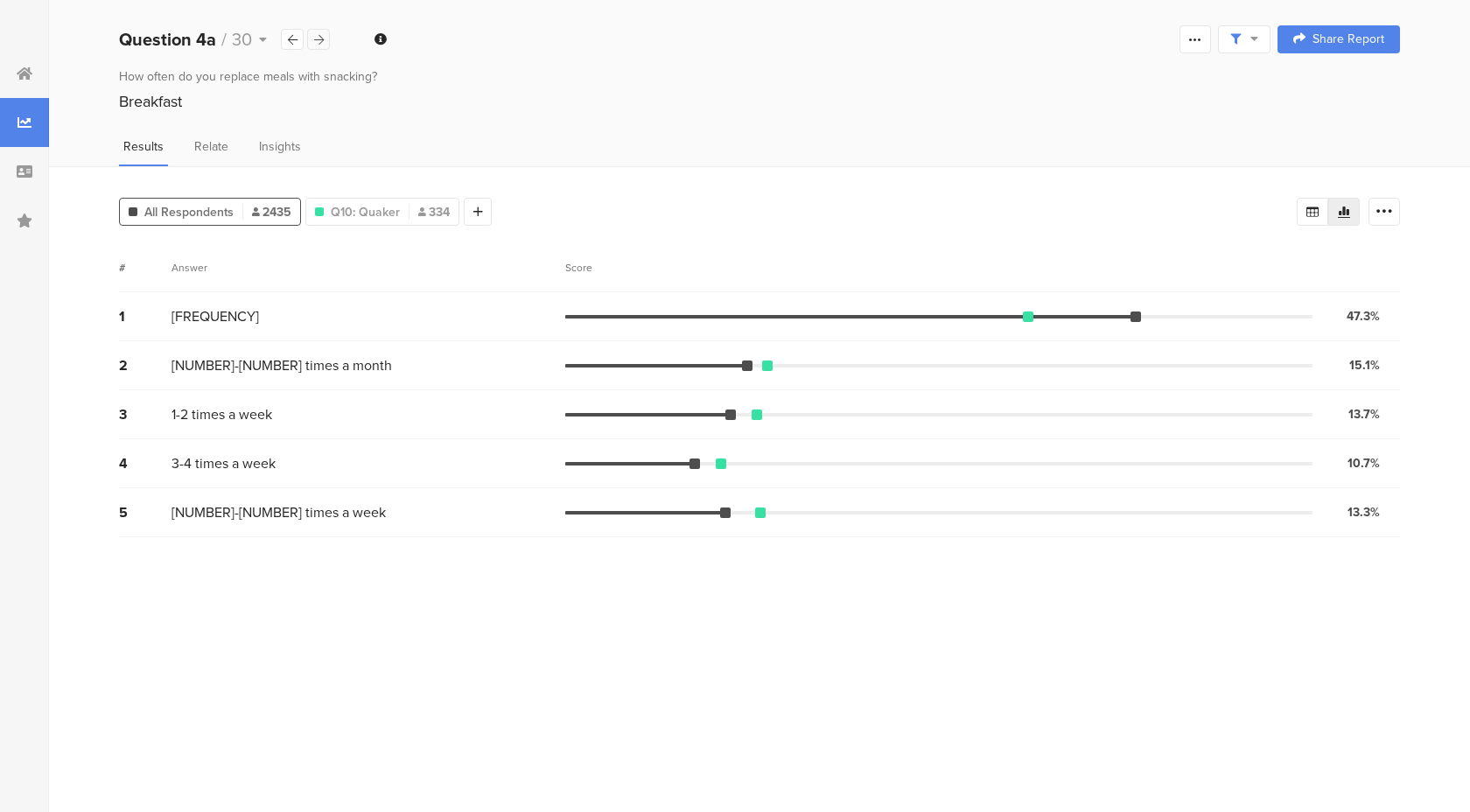 click at bounding box center [318, 39] 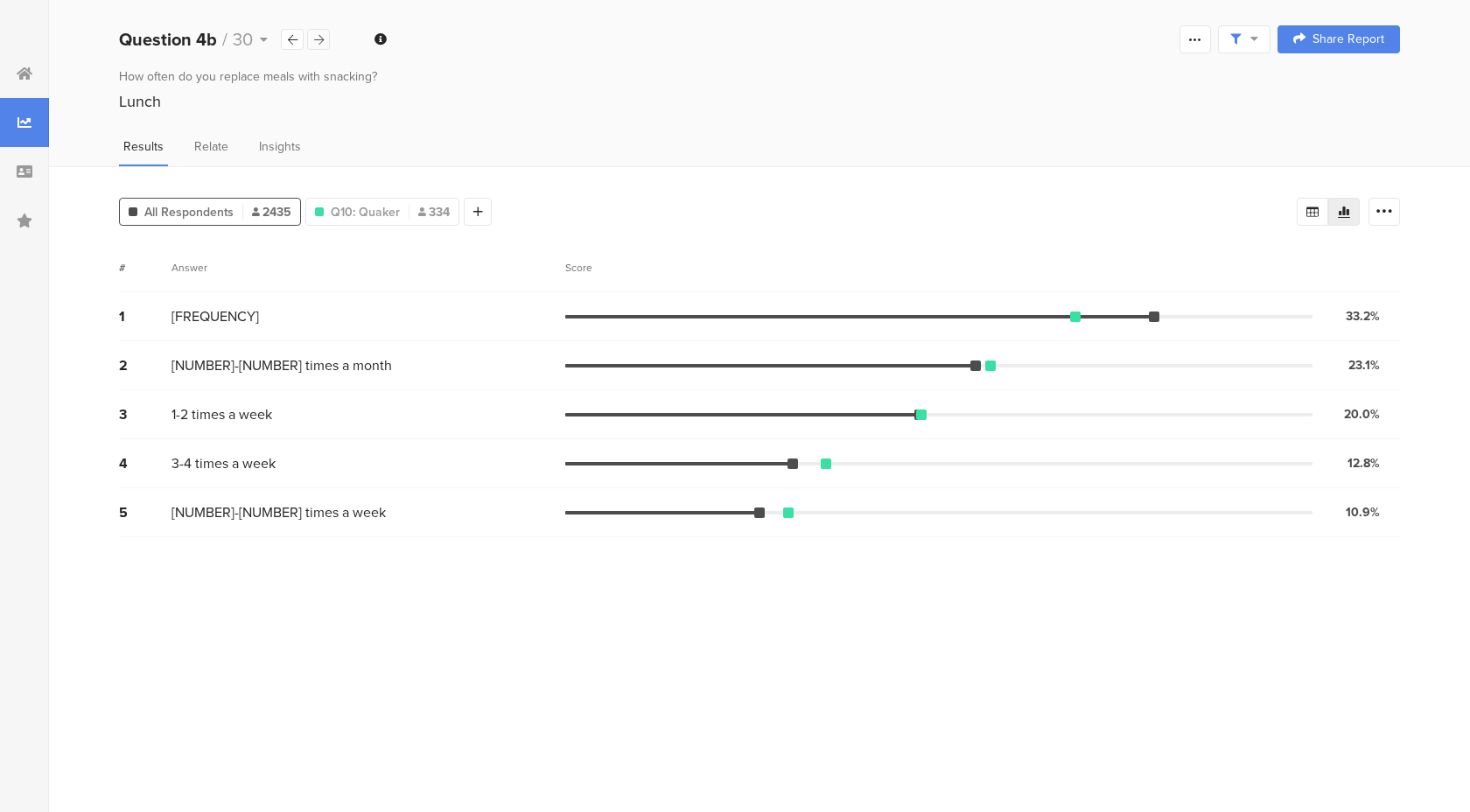 click at bounding box center (318, 39) 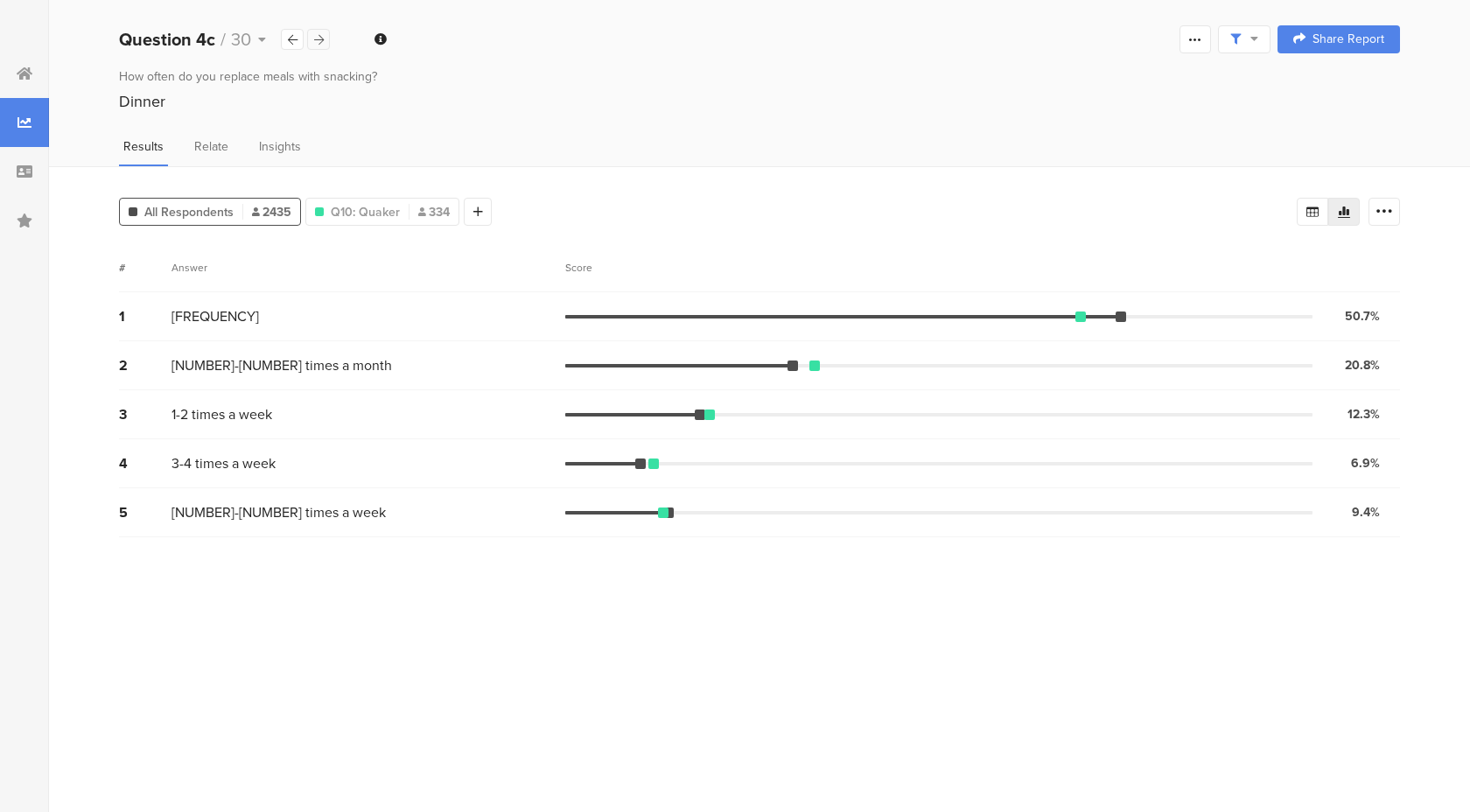 click at bounding box center [318, 39] 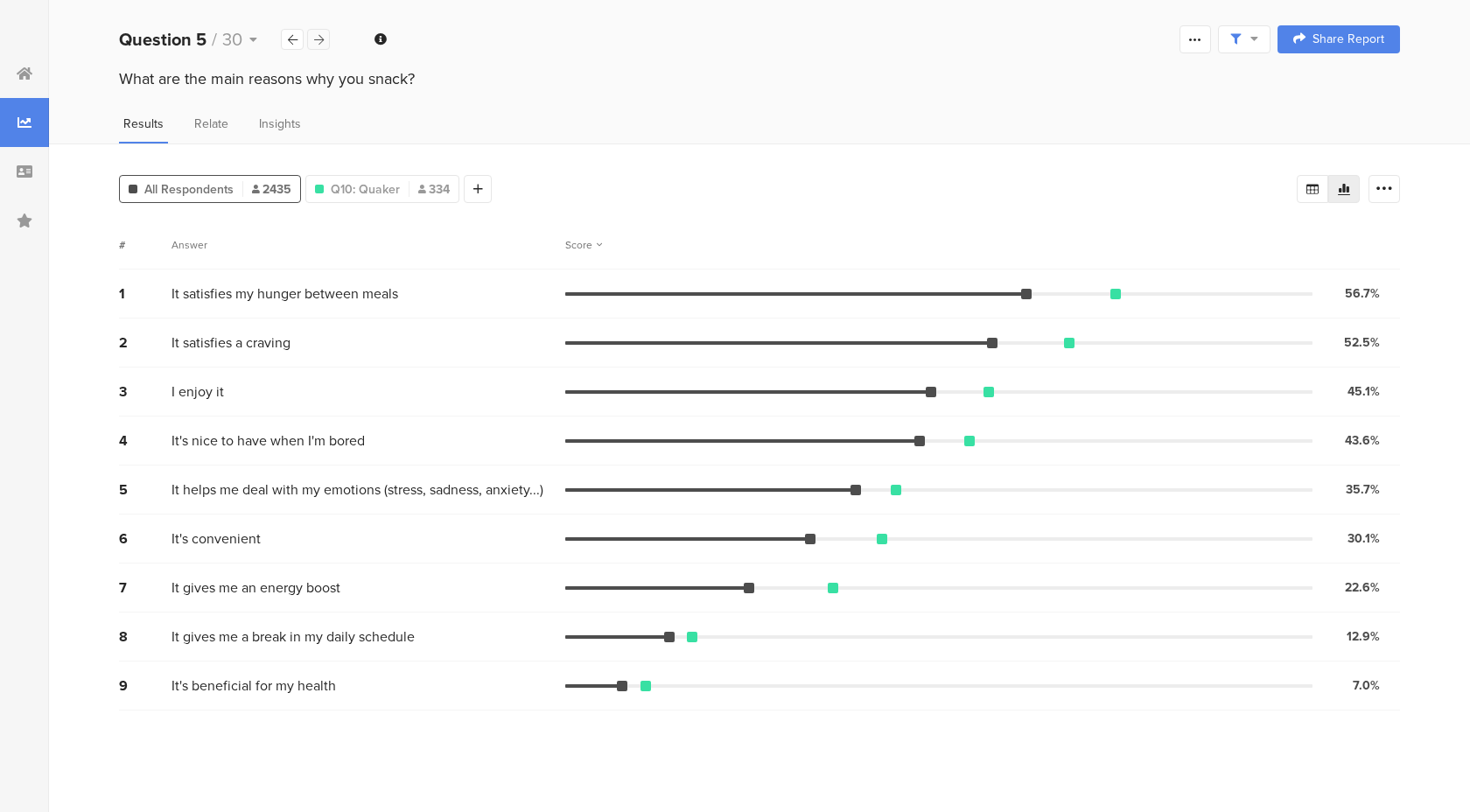 click at bounding box center [318, 39] 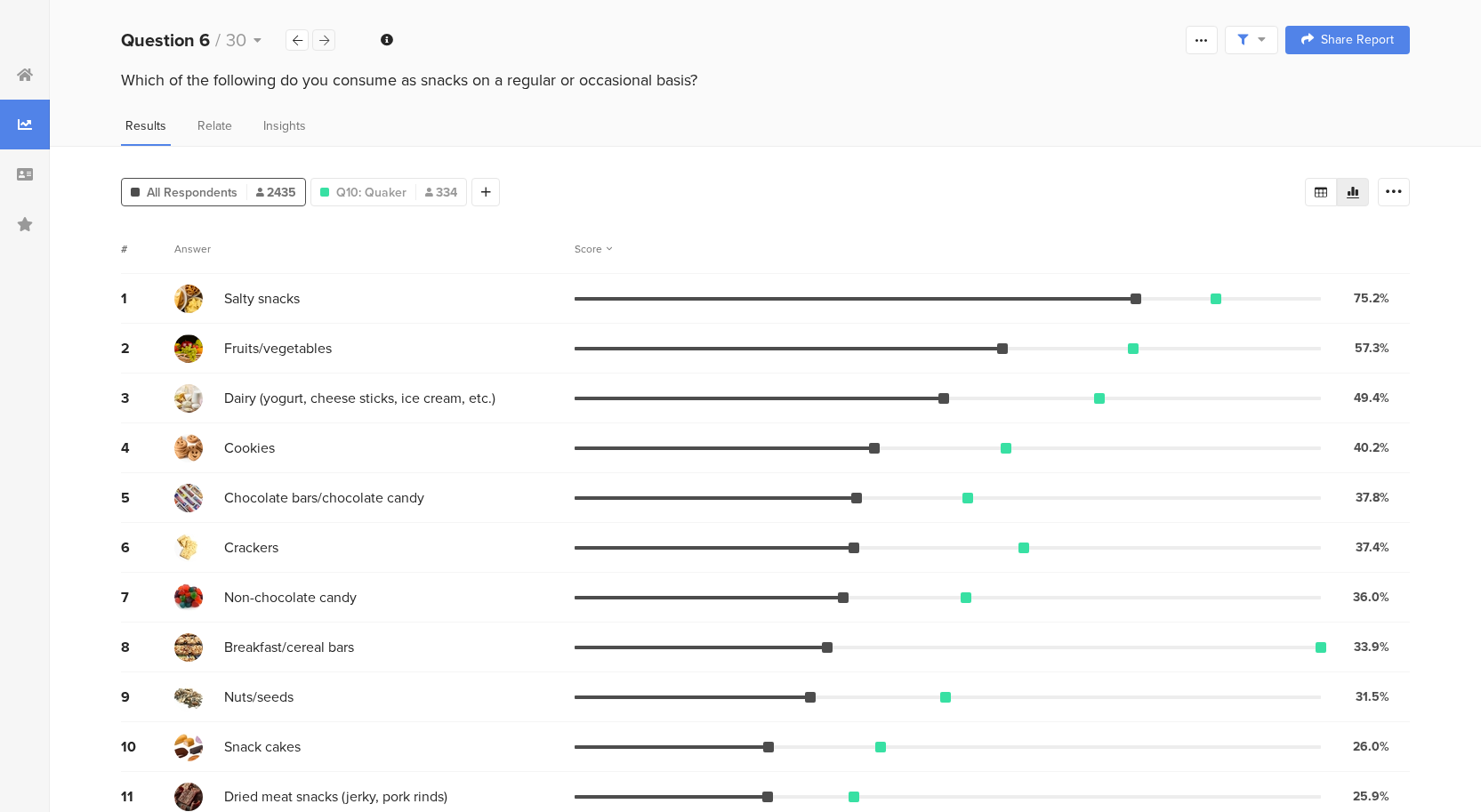 click at bounding box center [324, 40] 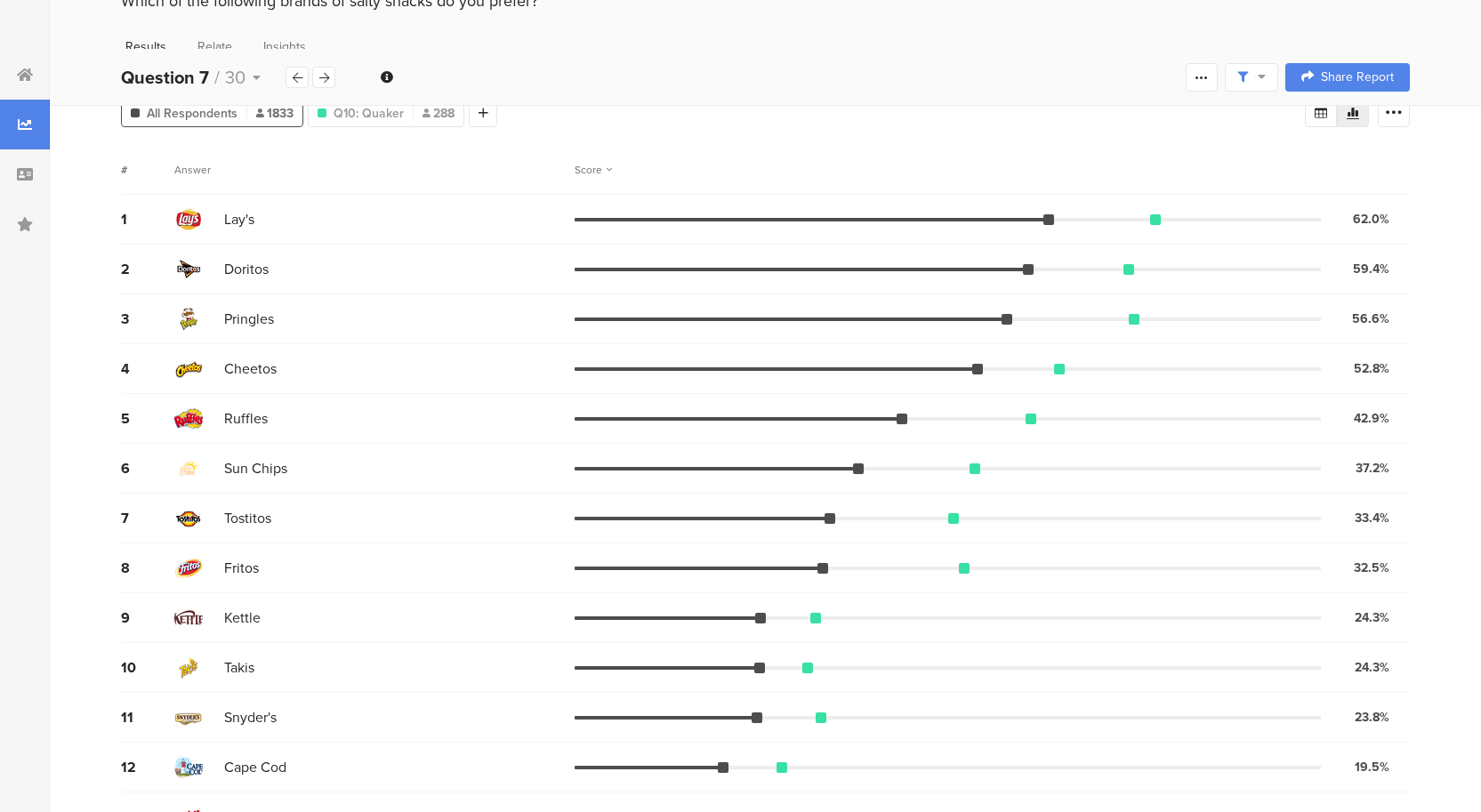 scroll, scrollTop: 0, scrollLeft: 0, axis: both 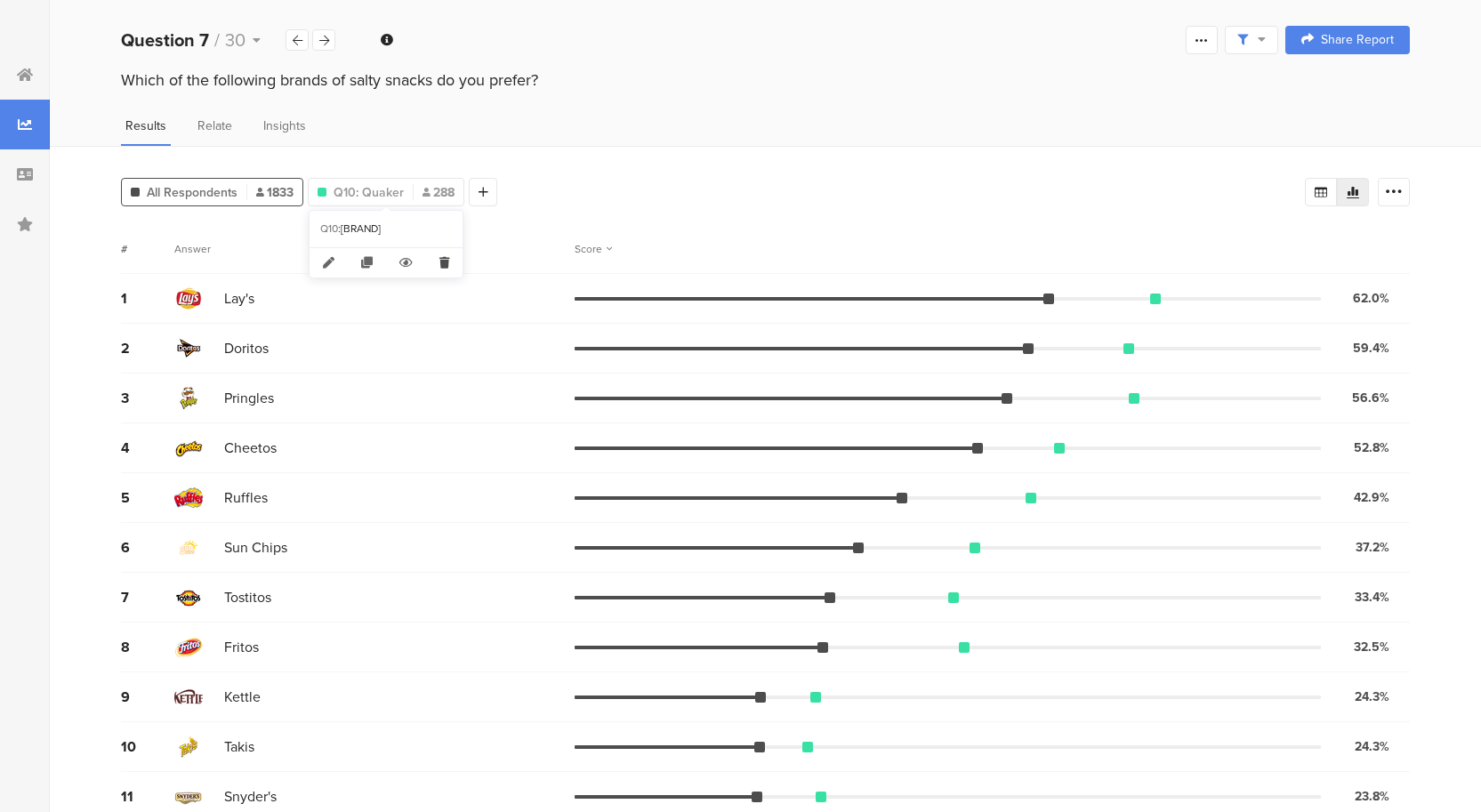 click at bounding box center (444, 262) 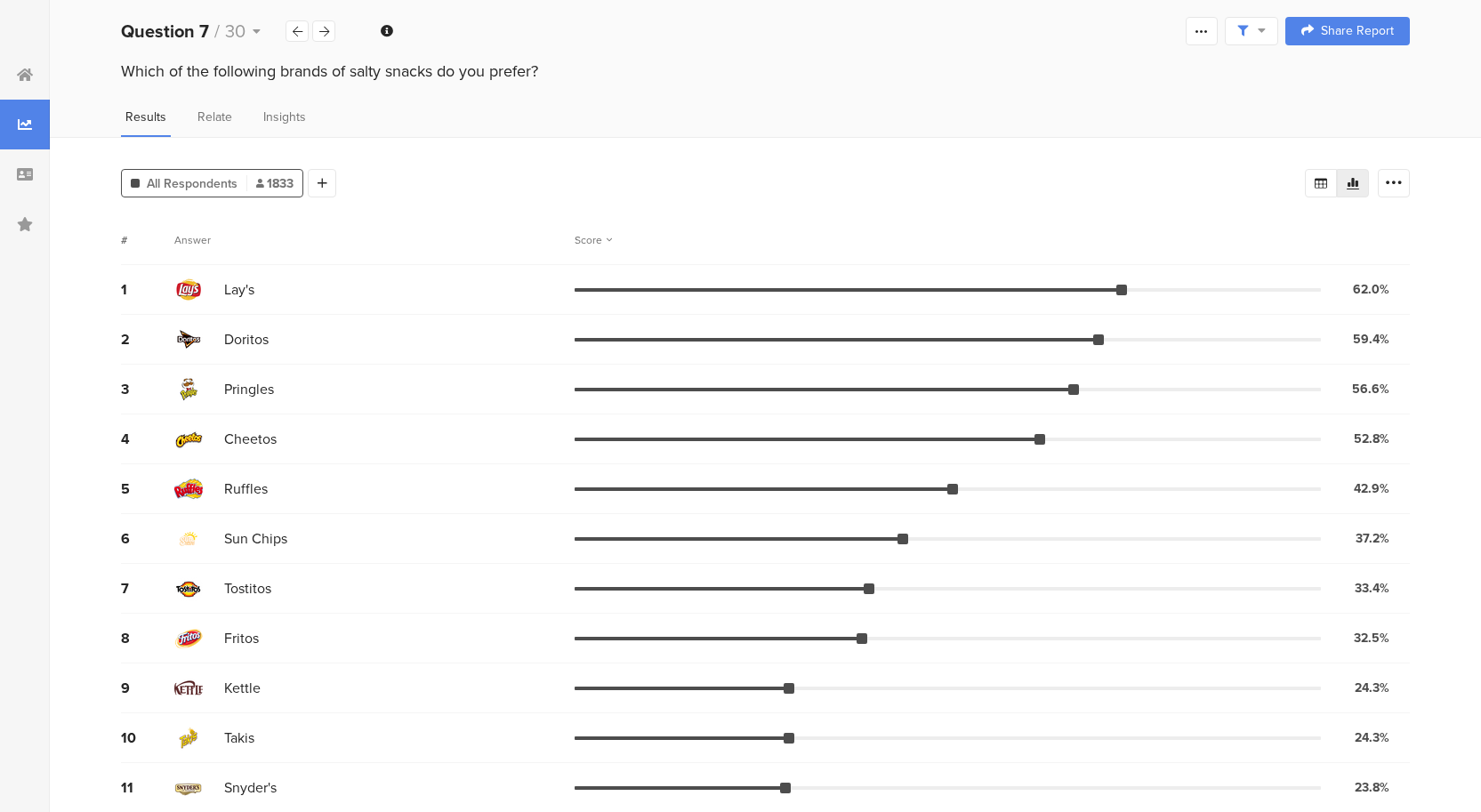 scroll, scrollTop: 0, scrollLeft: 0, axis: both 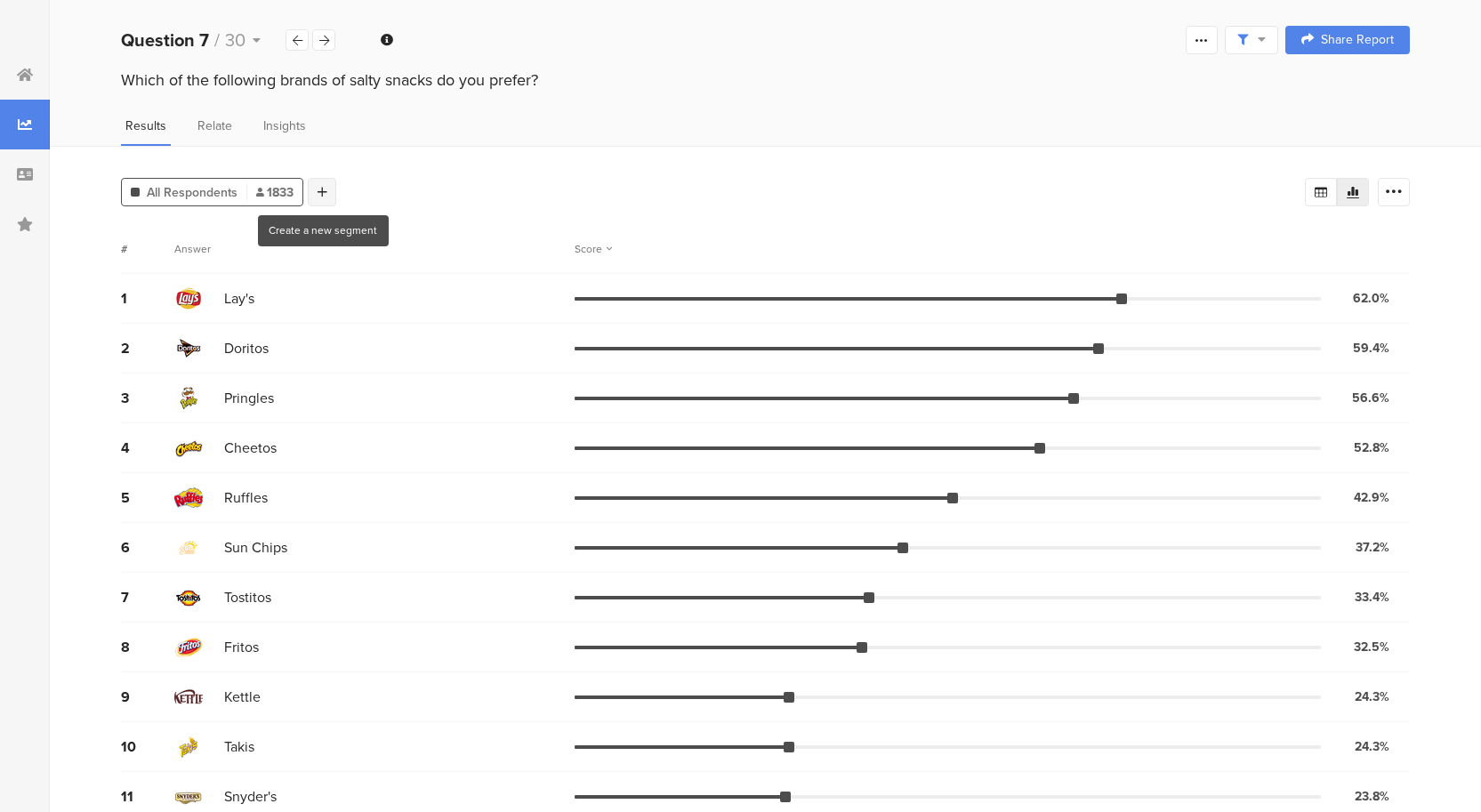 click at bounding box center (322, 192) 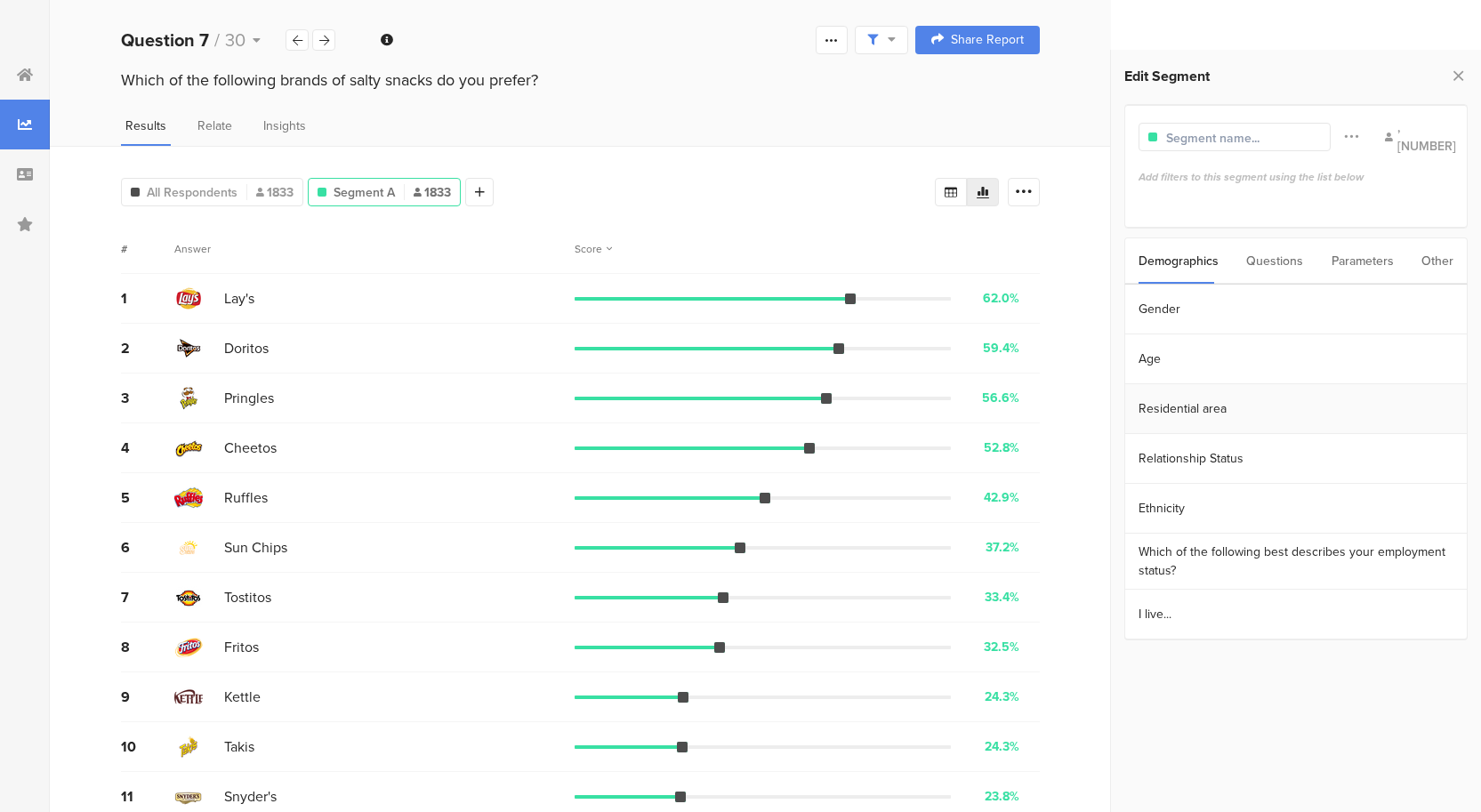 click on "Residential area" at bounding box center [1296, 409] 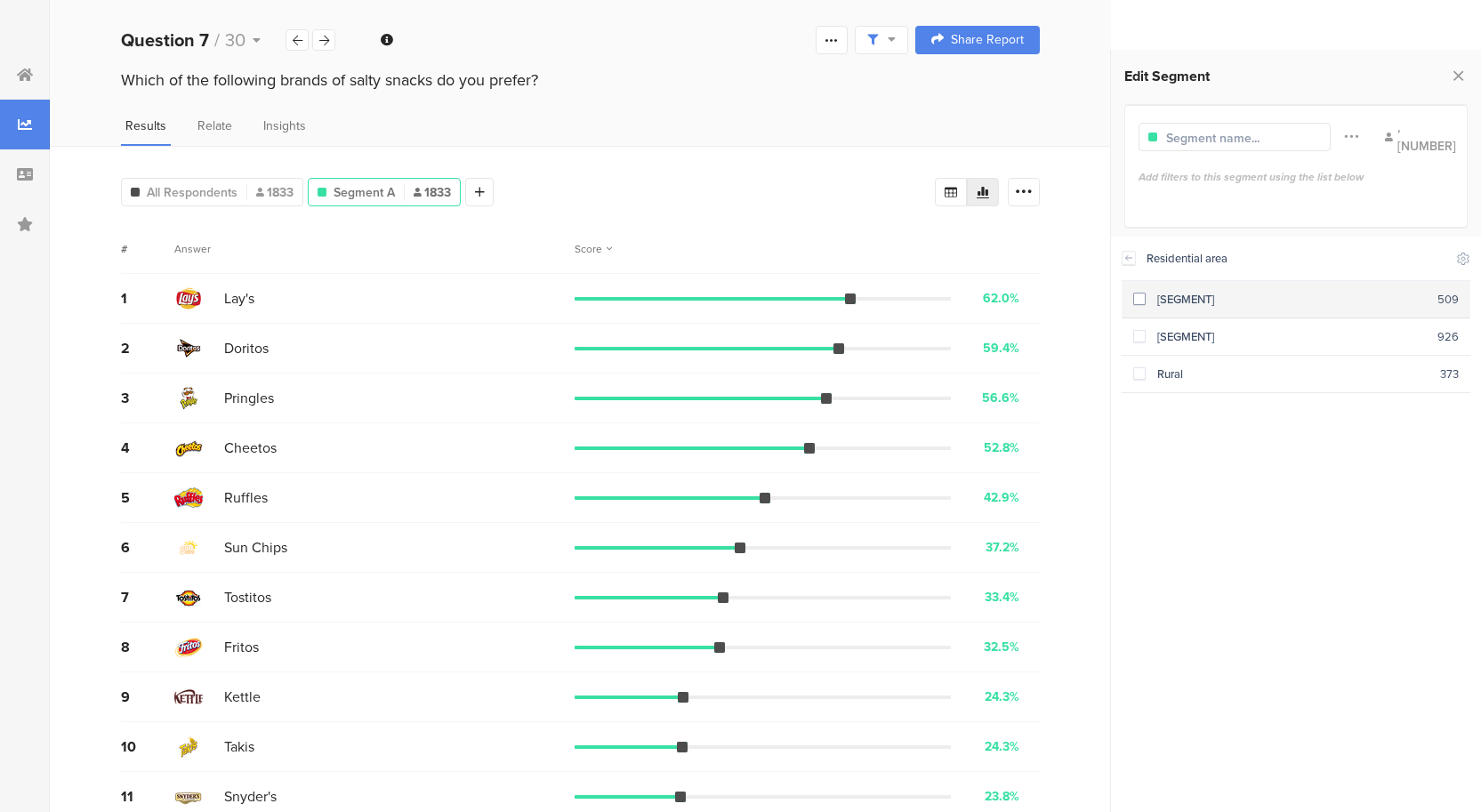 click at bounding box center [1139, 300] 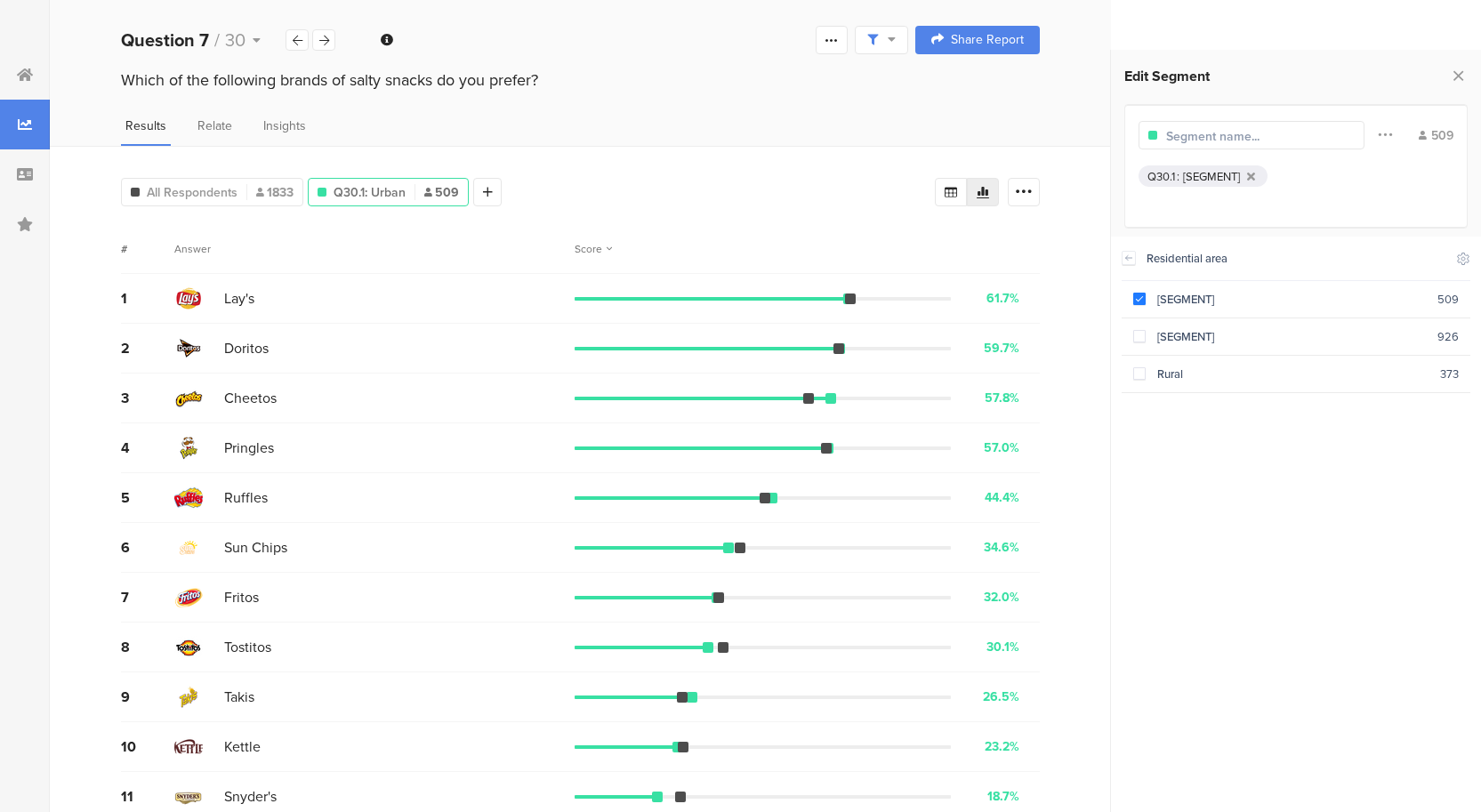 click at bounding box center [1244, 136] 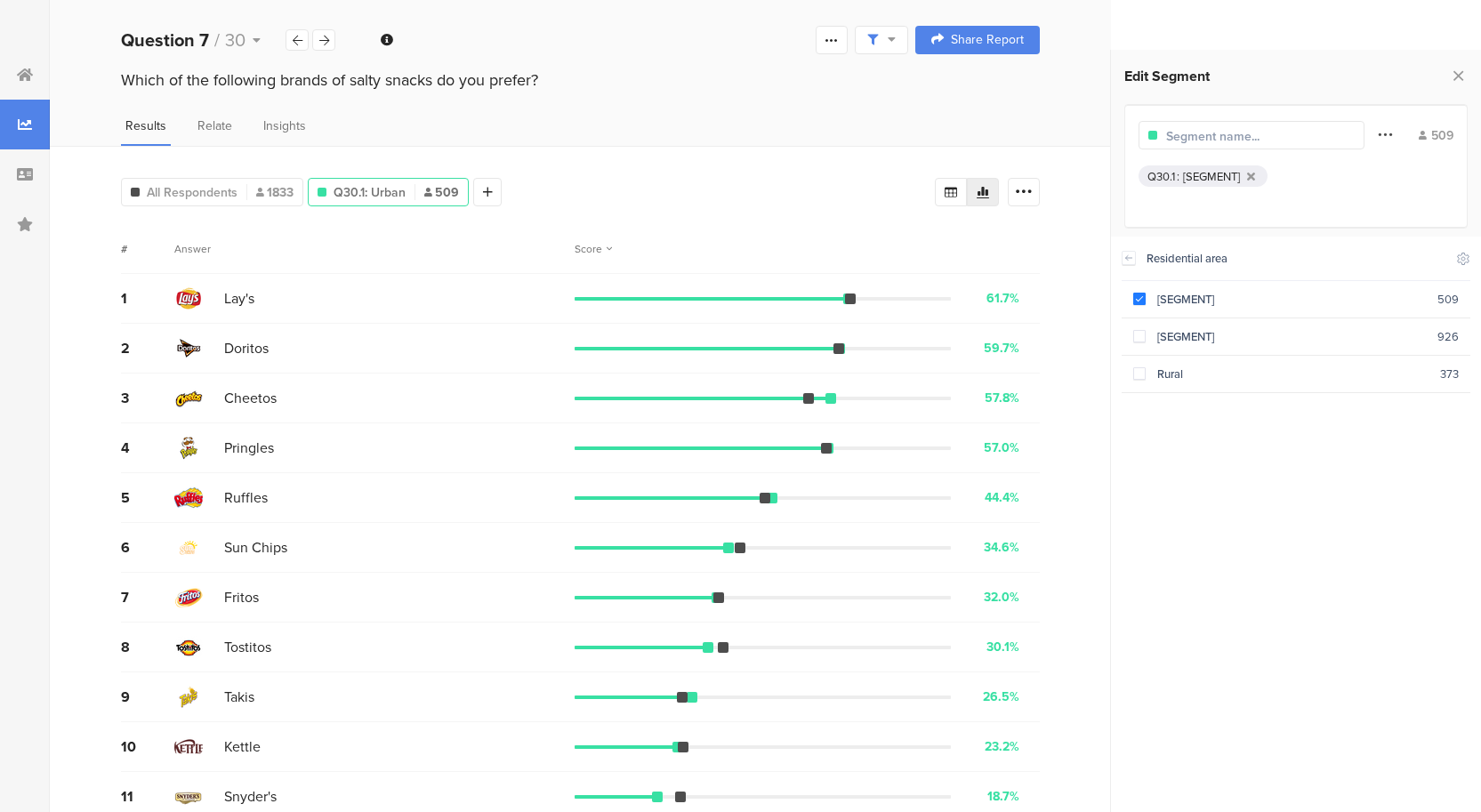 click at bounding box center [1385, 134] 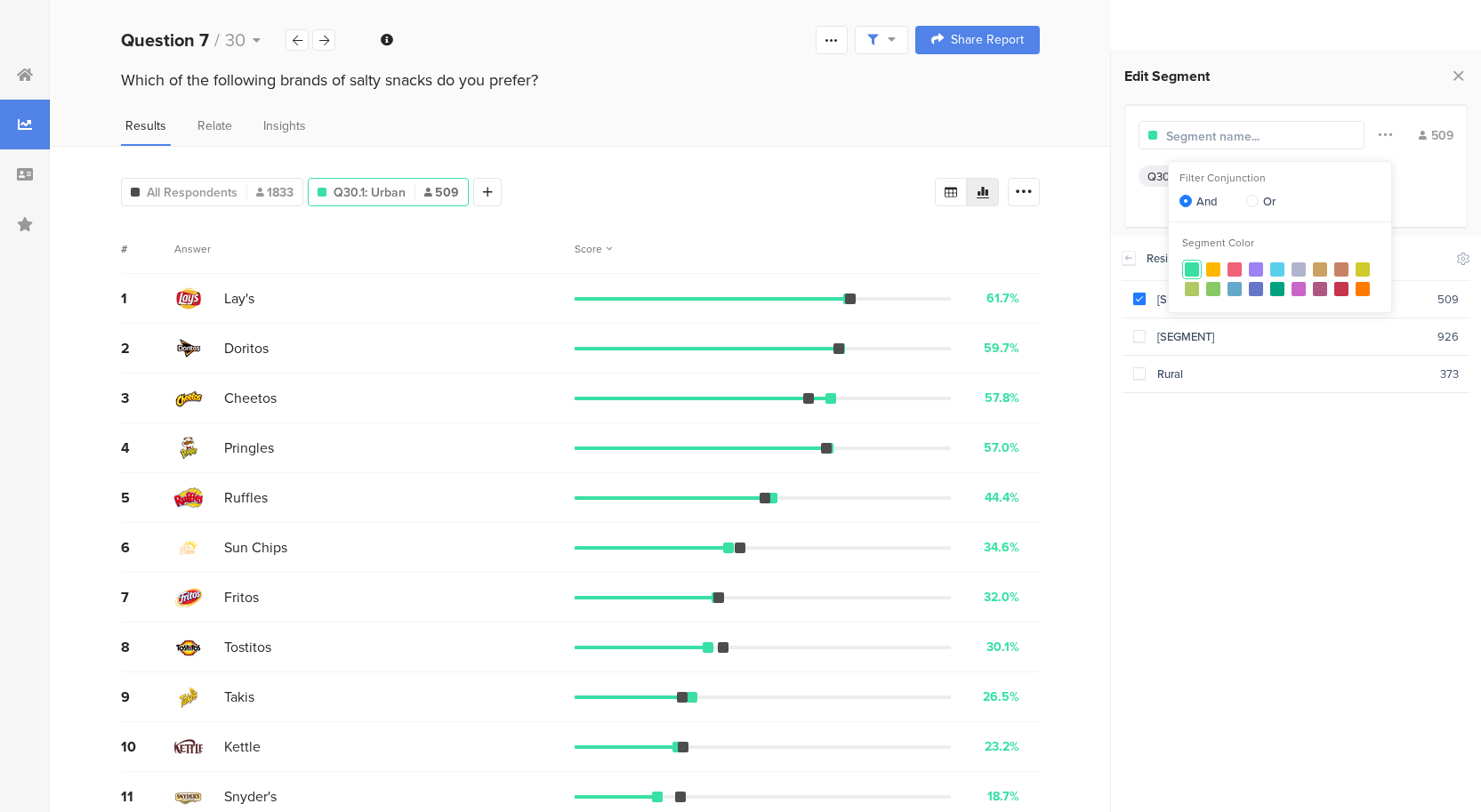 click on "Question [NUMBER]
:   [SEGMENT]" at bounding box center (1296, 181) 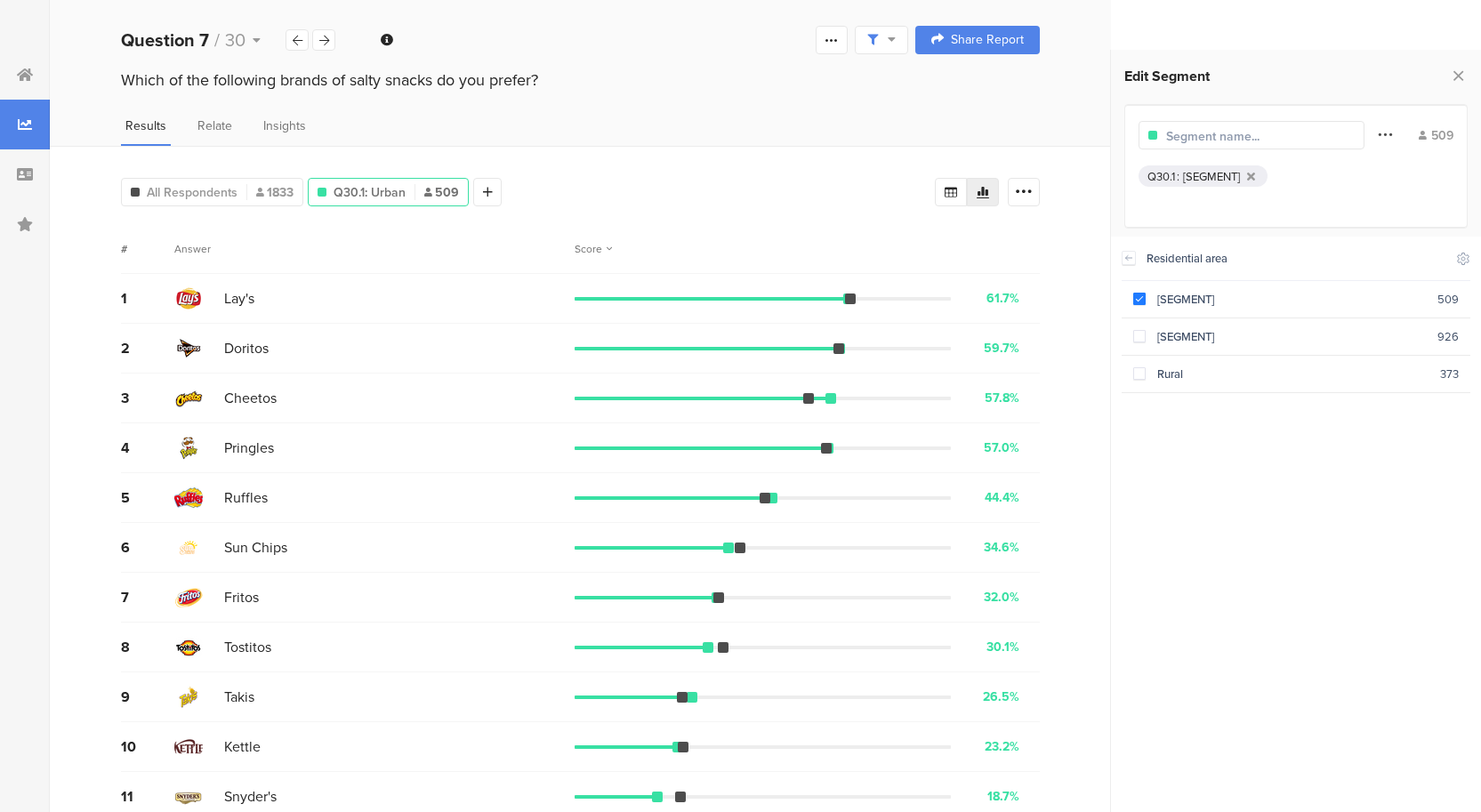 click at bounding box center (1385, 134) 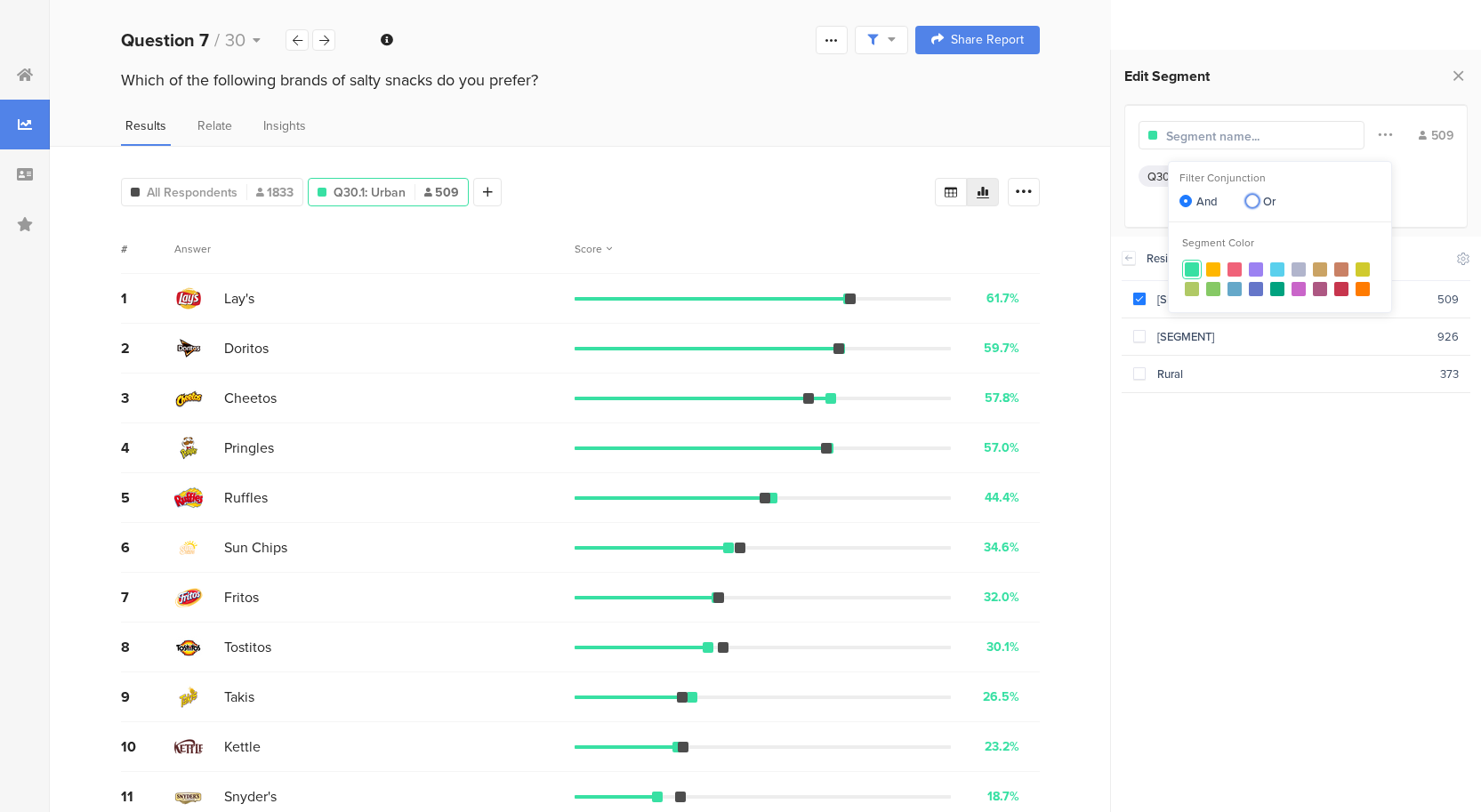 click at bounding box center [1252, 201] 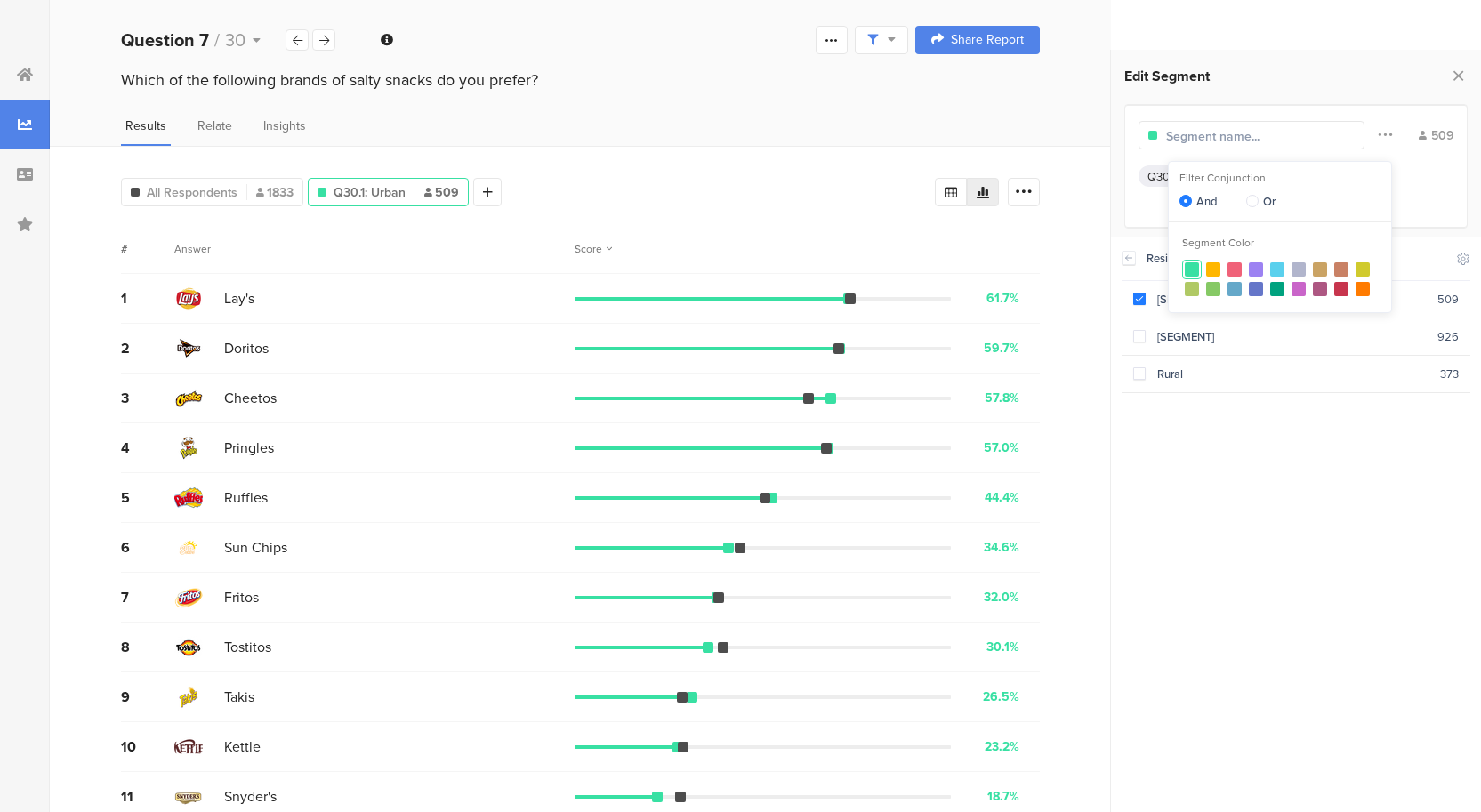 click on "Or" at bounding box center [1252, 202] 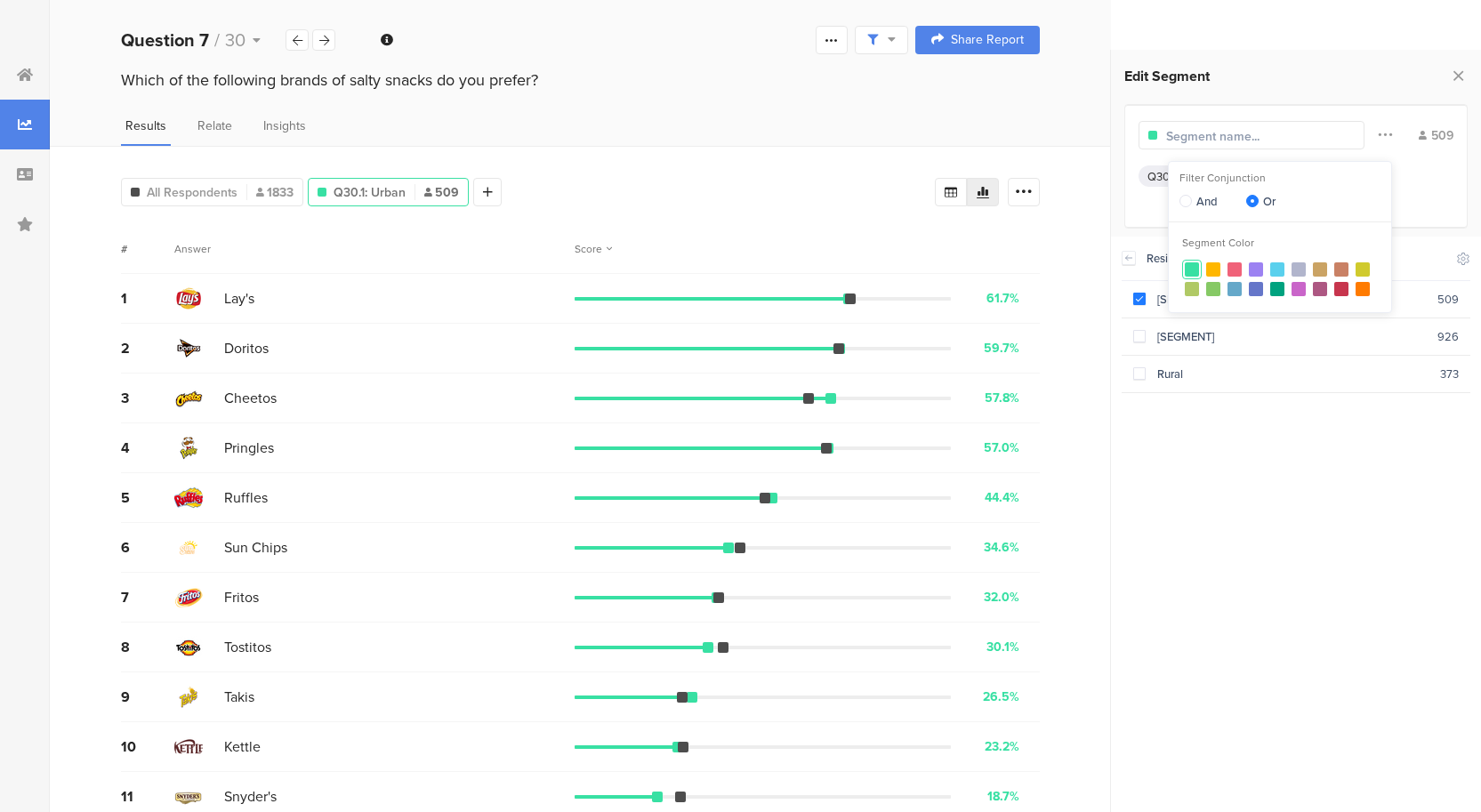 click on "Filter Conjunction   And   Or" at bounding box center [1267, 191] 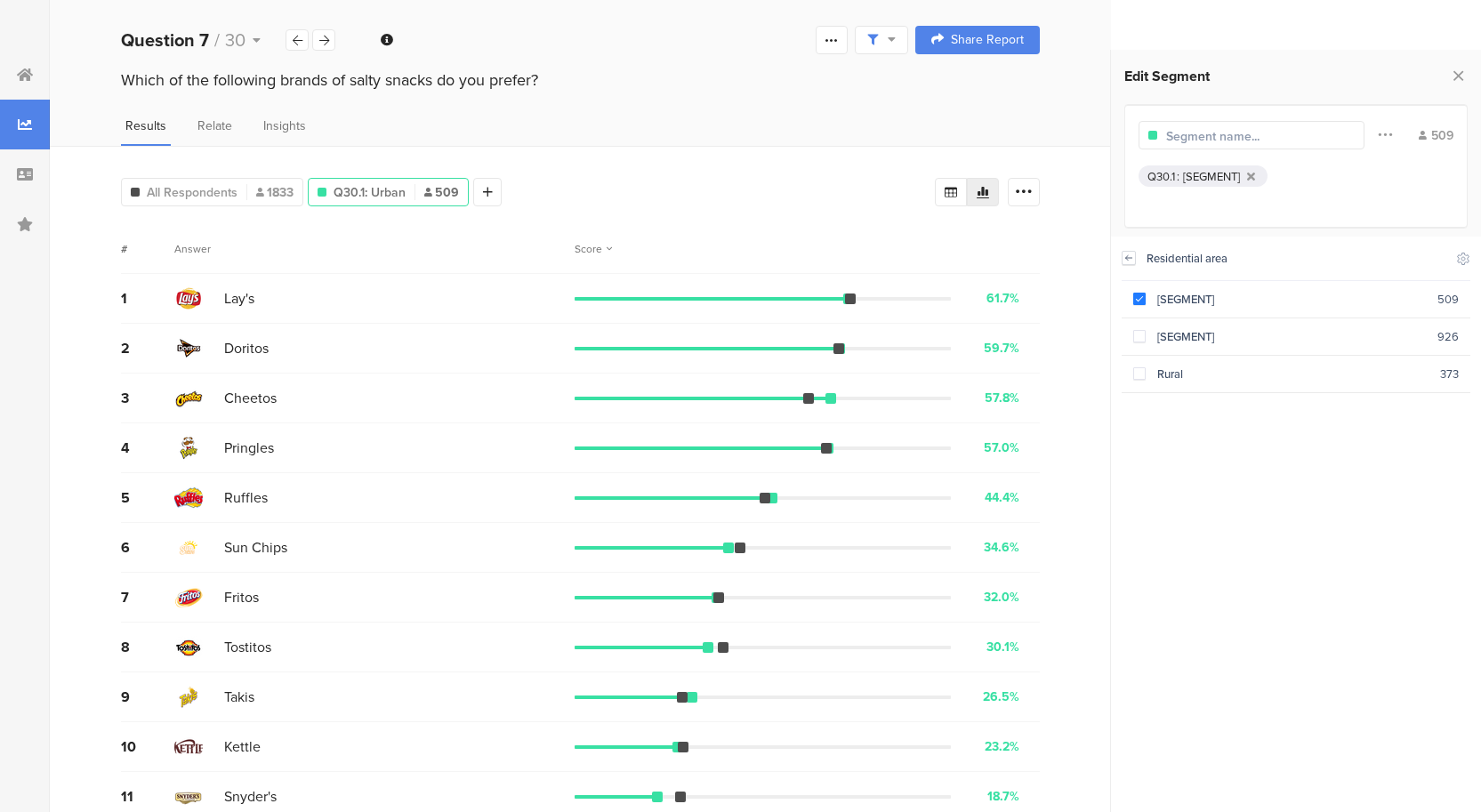 click 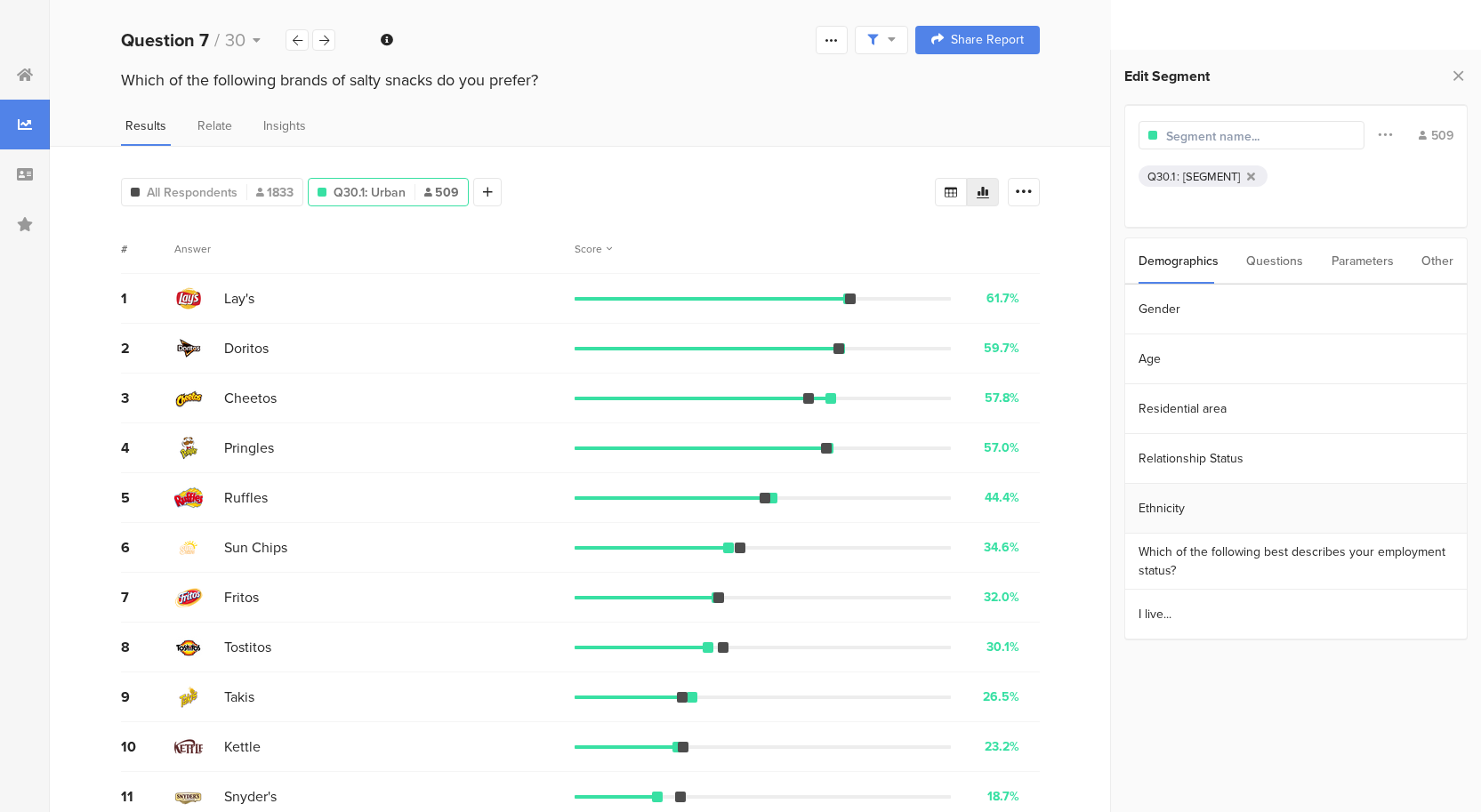 click on "Ethnicity" at bounding box center [1296, 509] 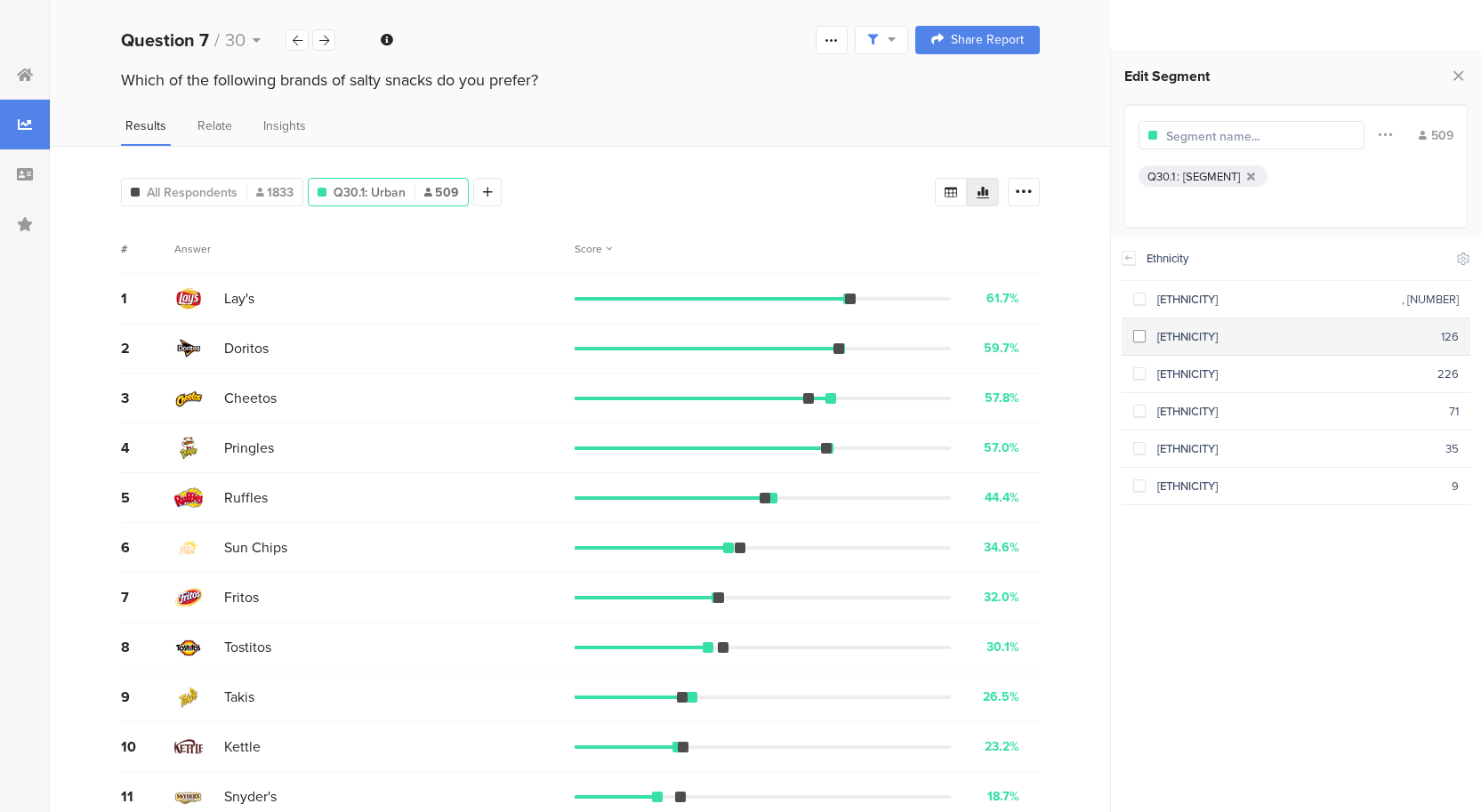 click at bounding box center (1139, 336) 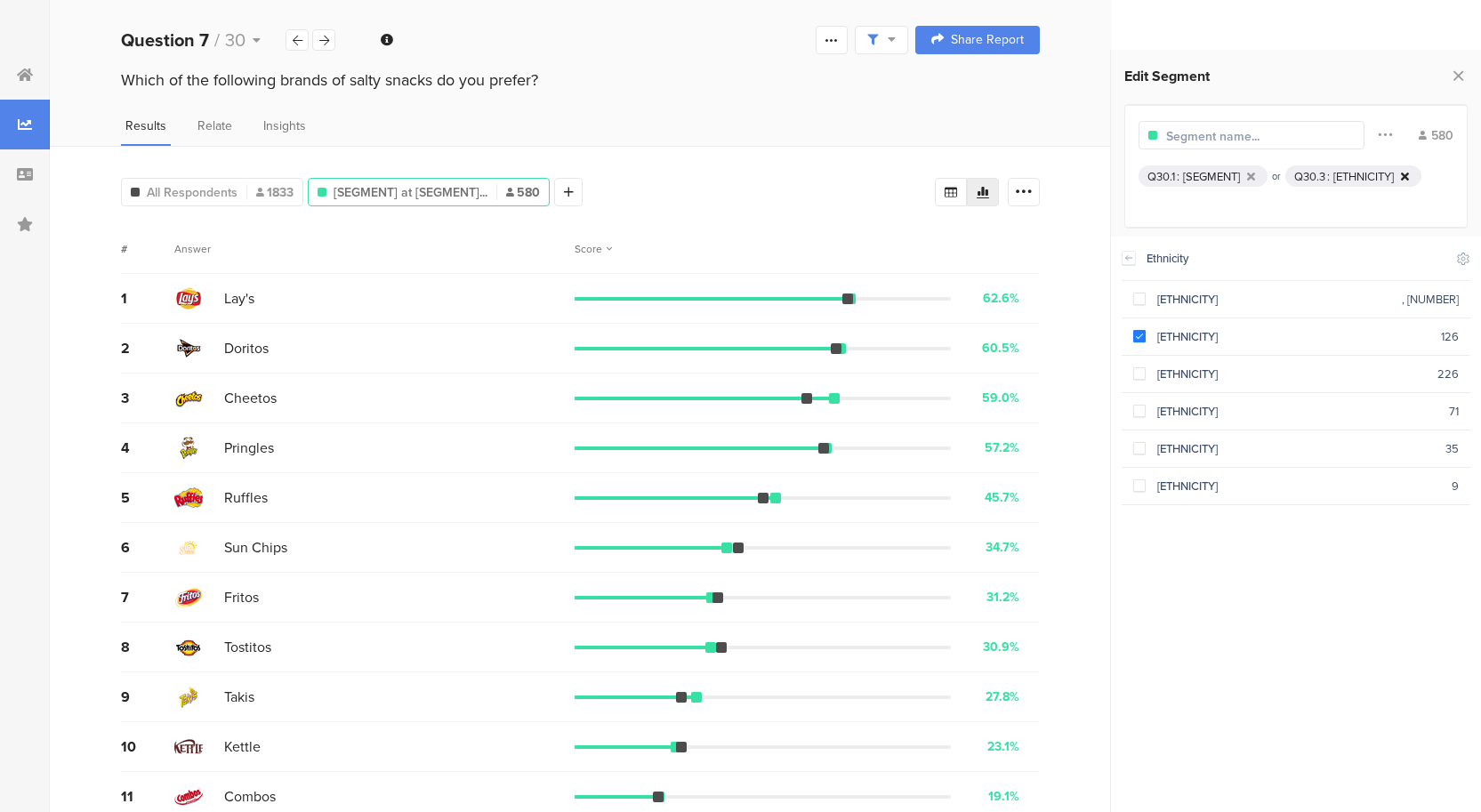 click at bounding box center (1405, 176) 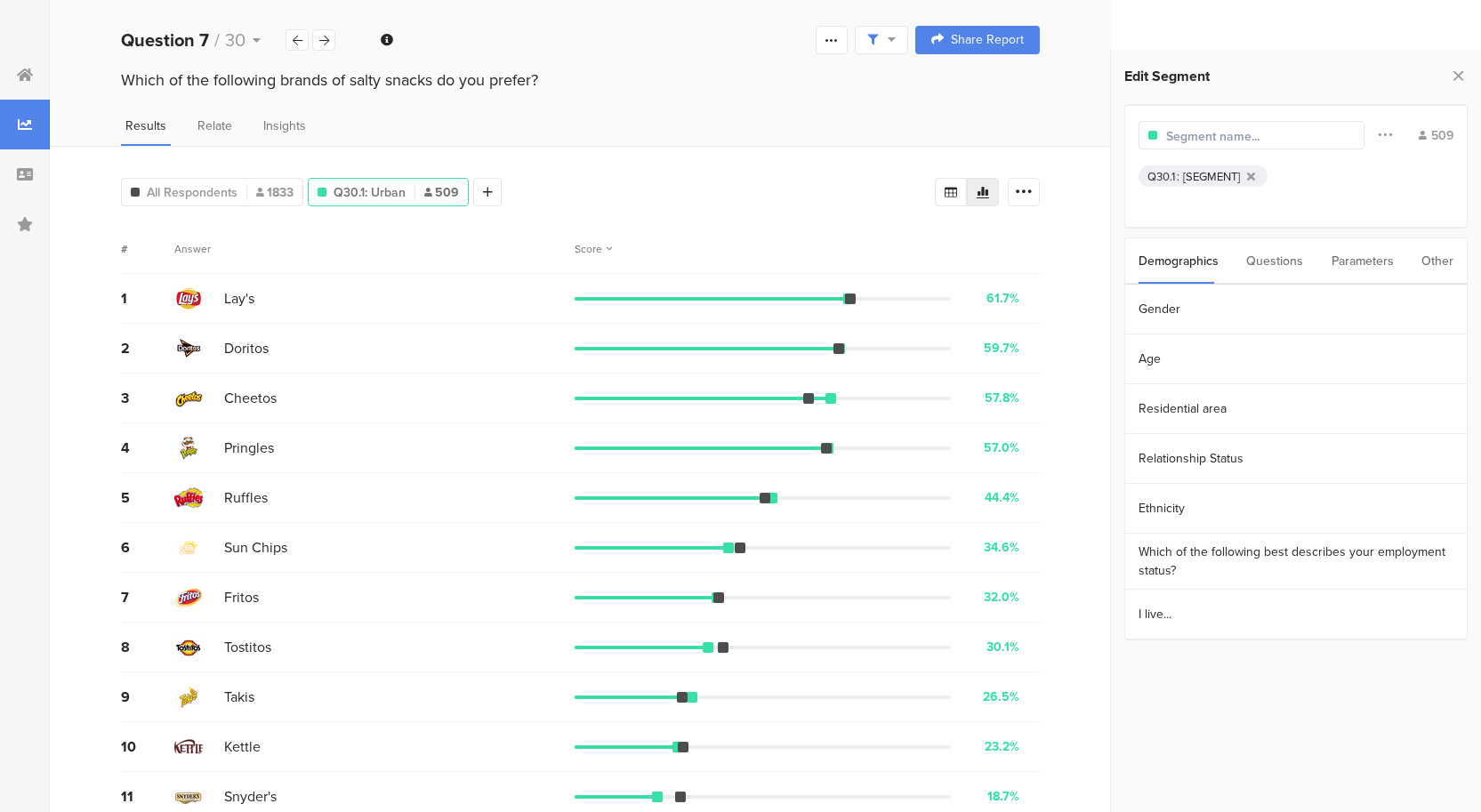 click on "509" at bounding box center [1296, 135] 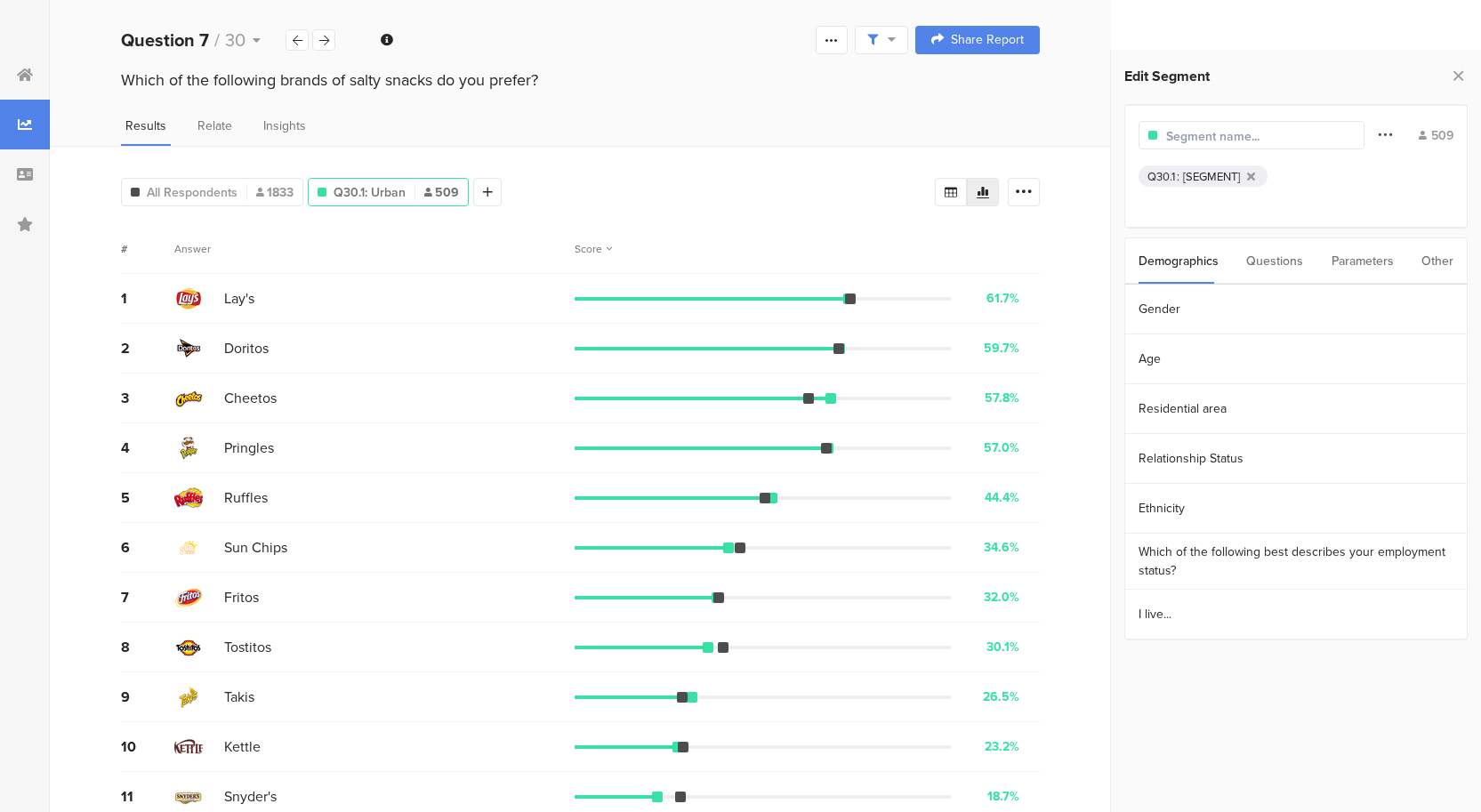 click at bounding box center (1385, 134) 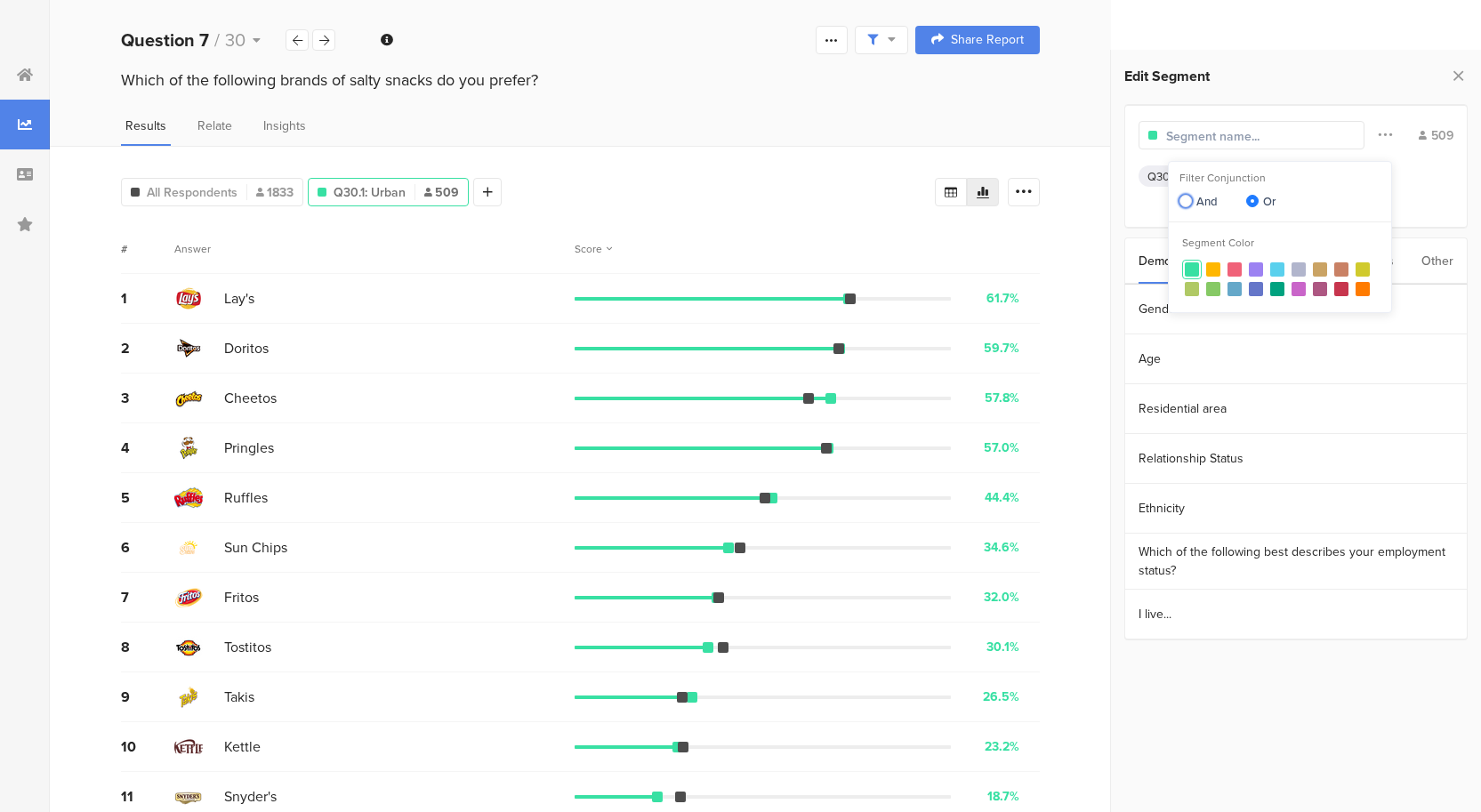 click at bounding box center (1186, 201) 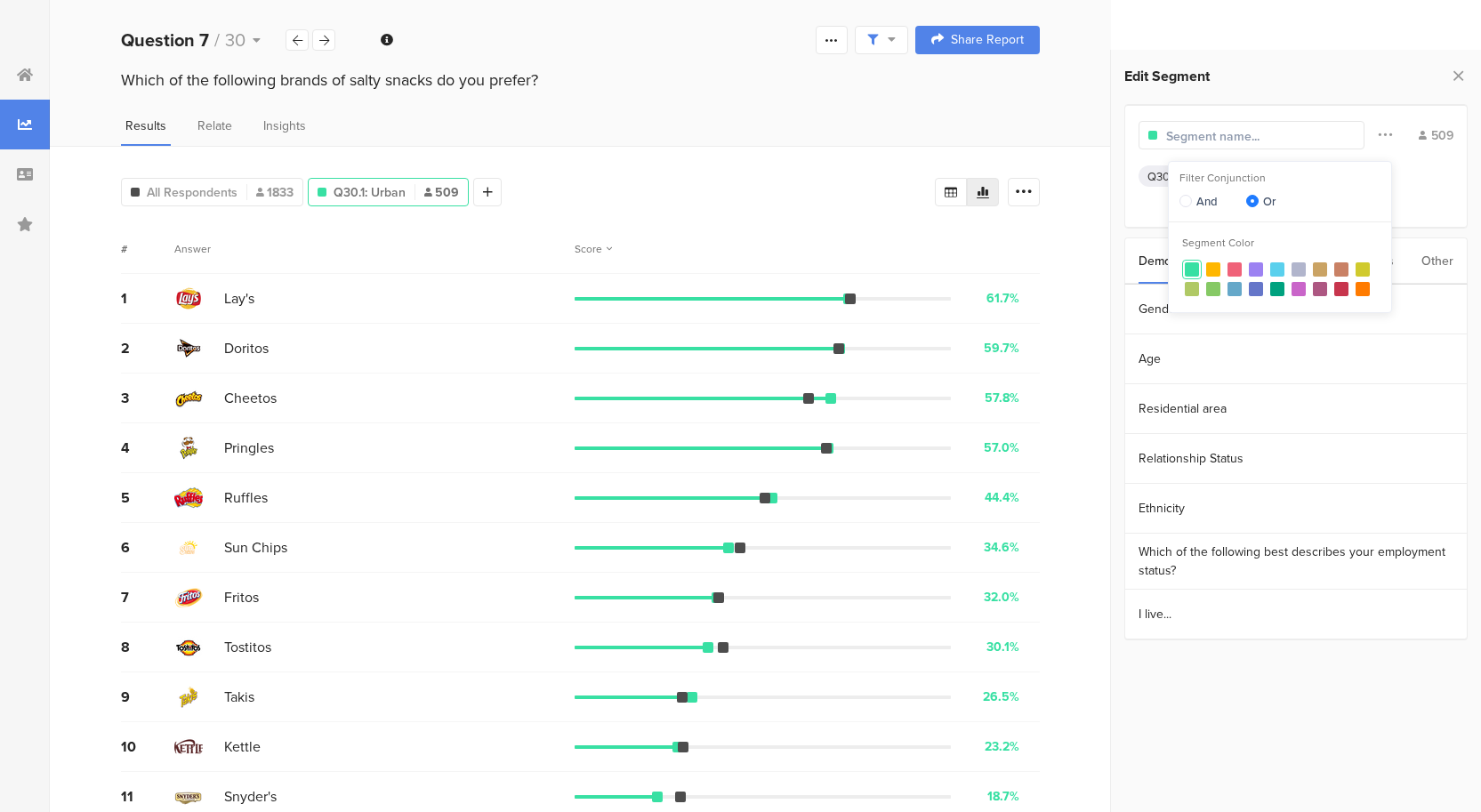 radio on "true" 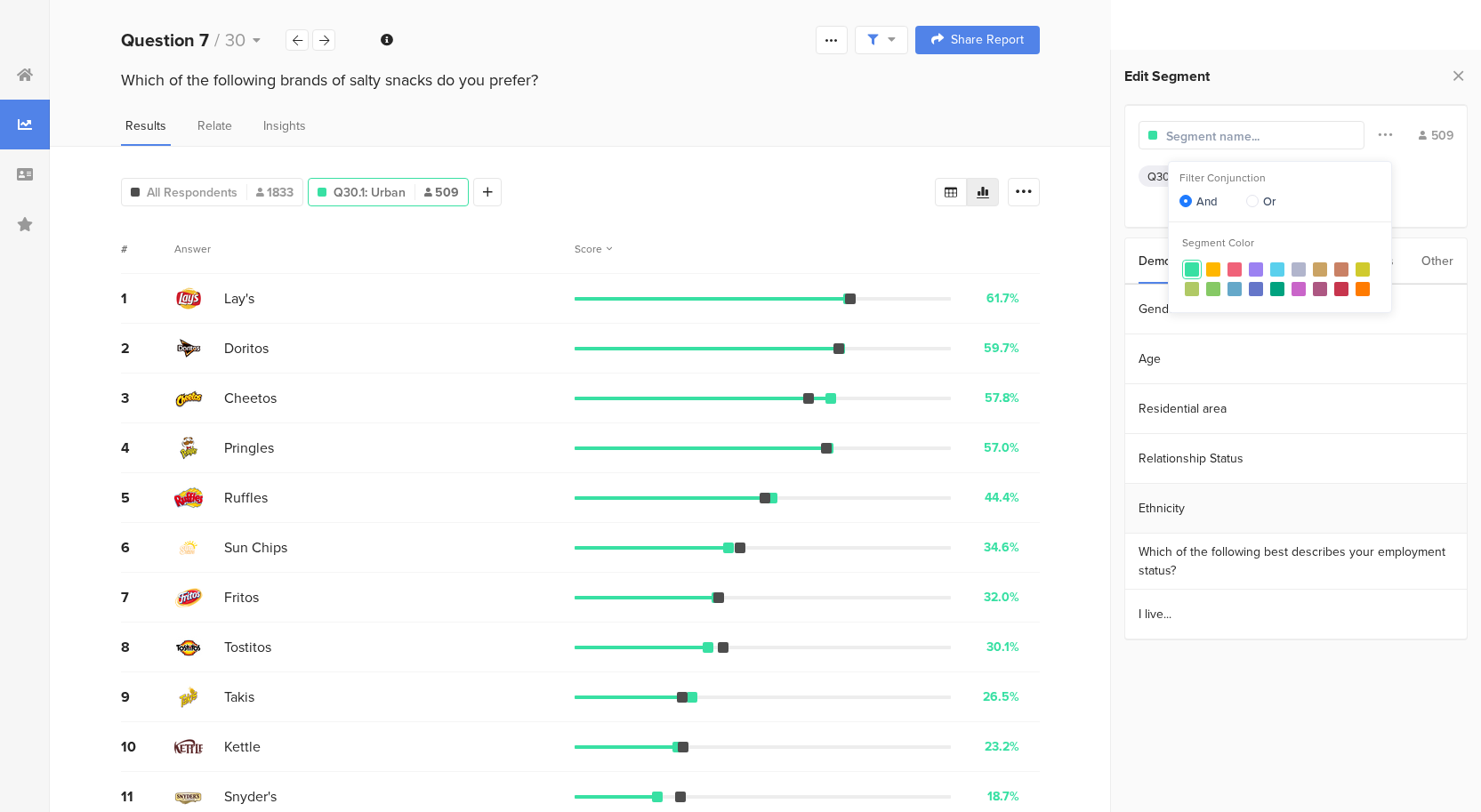 click on "Ethnicity" at bounding box center (1296, 509) 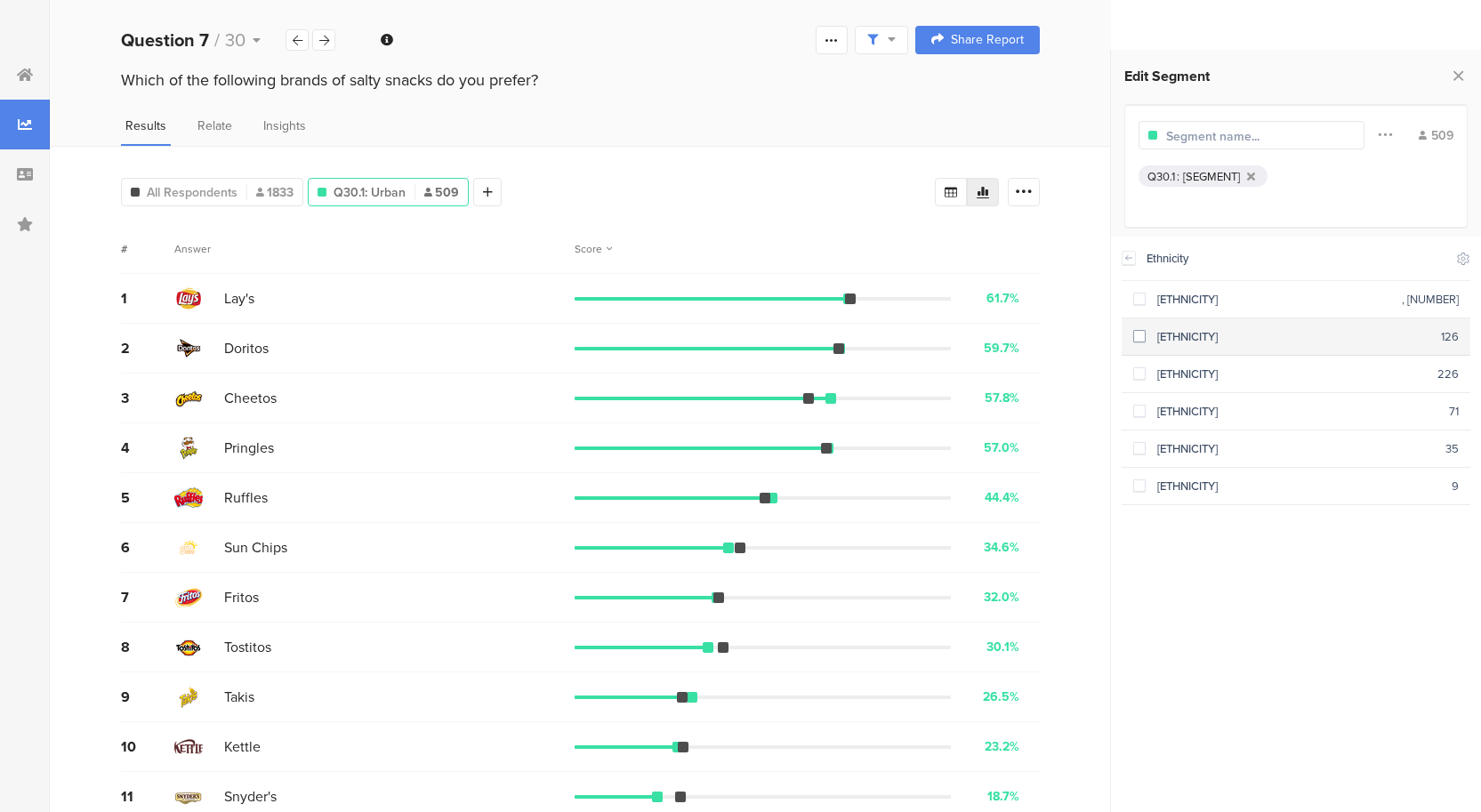 click at bounding box center (1139, 336) 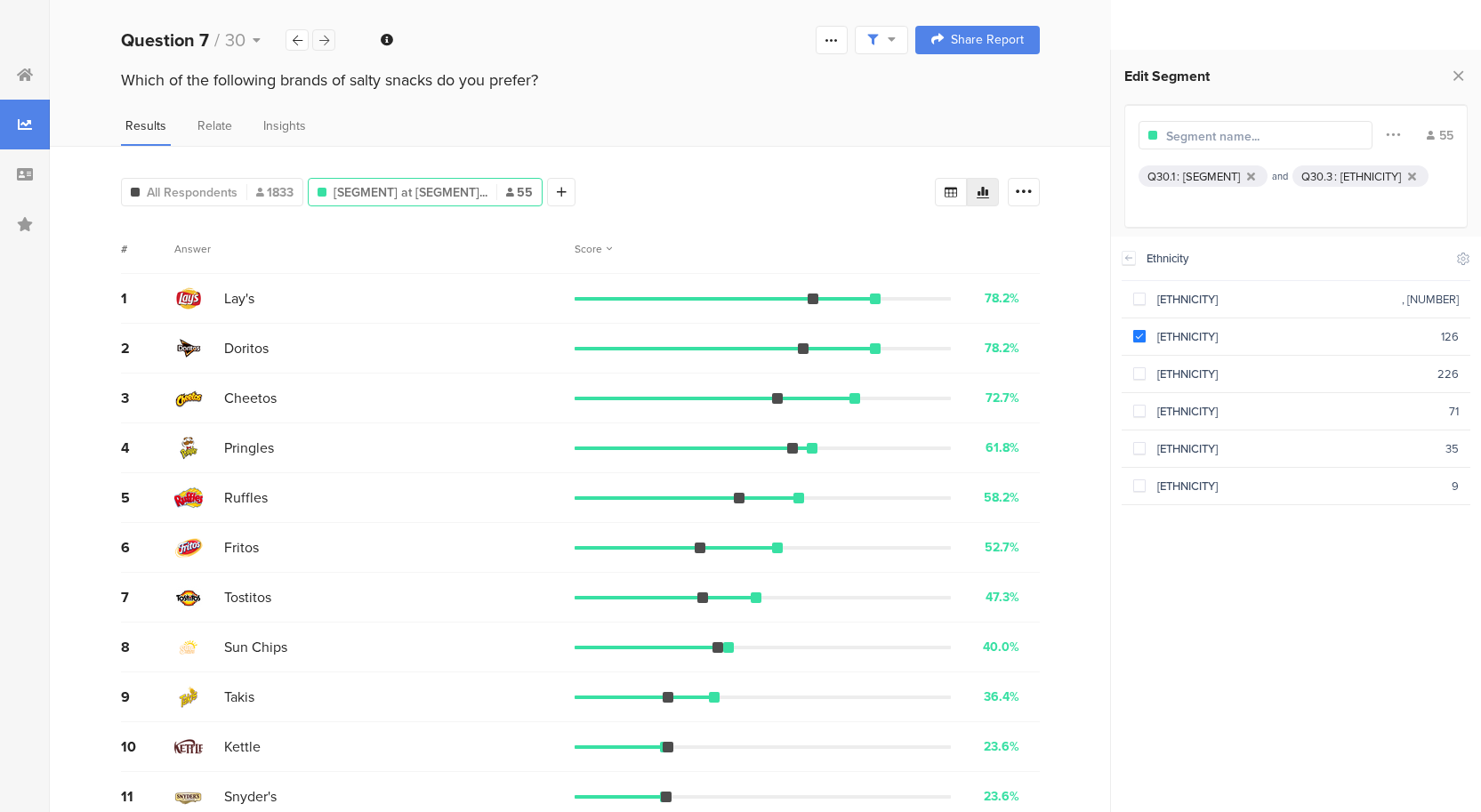 click at bounding box center (324, 40) 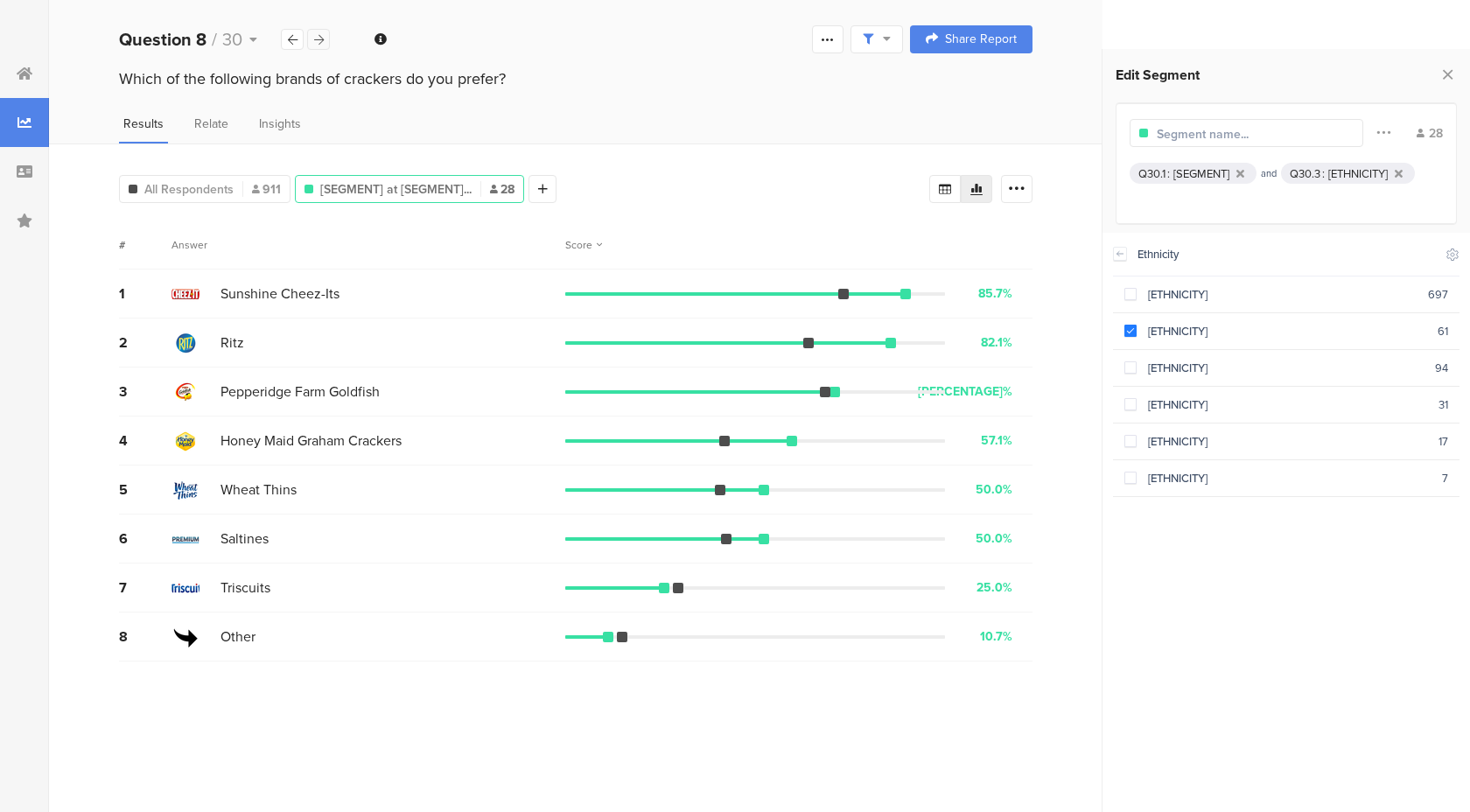 click at bounding box center [318, 39] 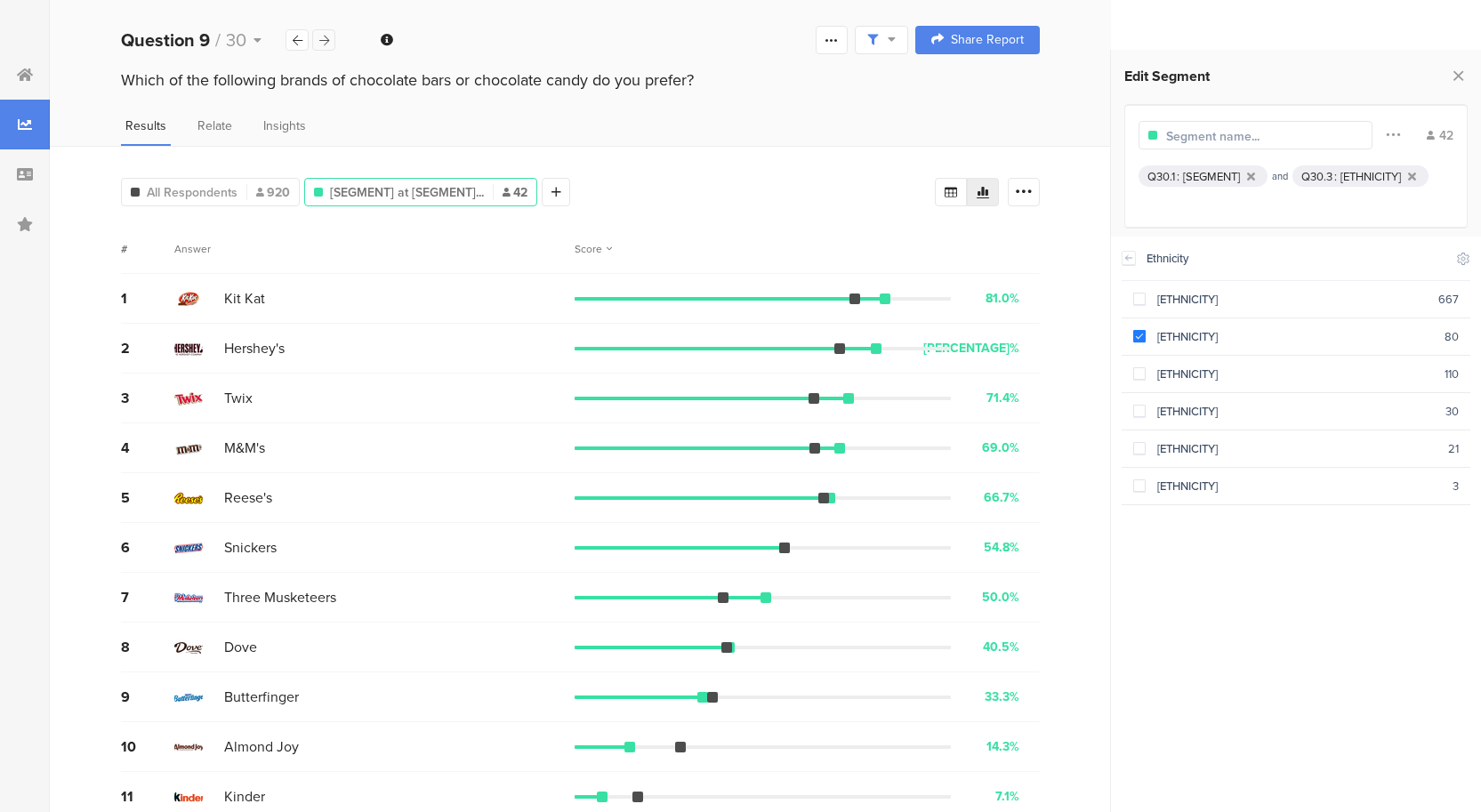 click at bounding box center (324, 40) 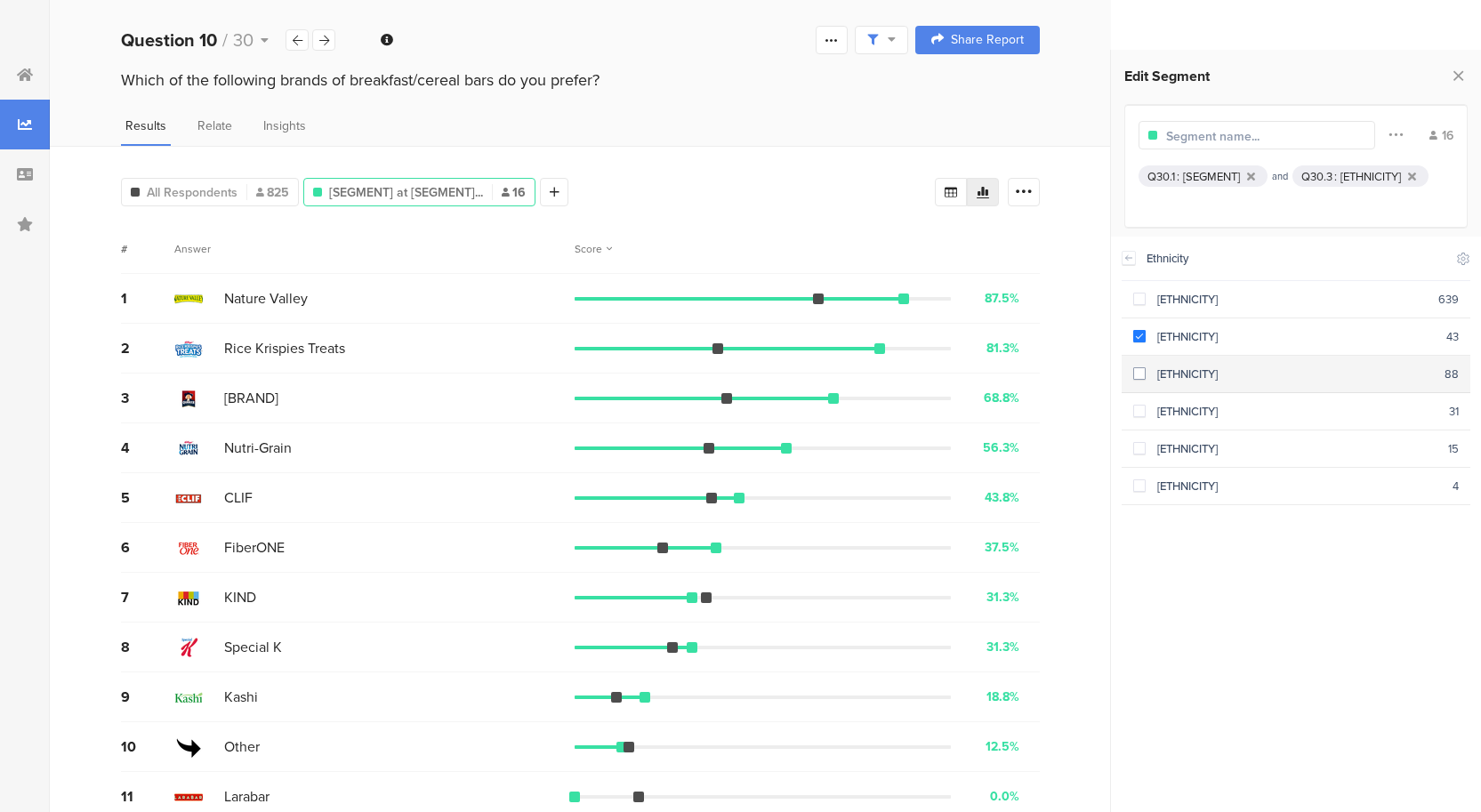 click at bounding box center [1139, 374] 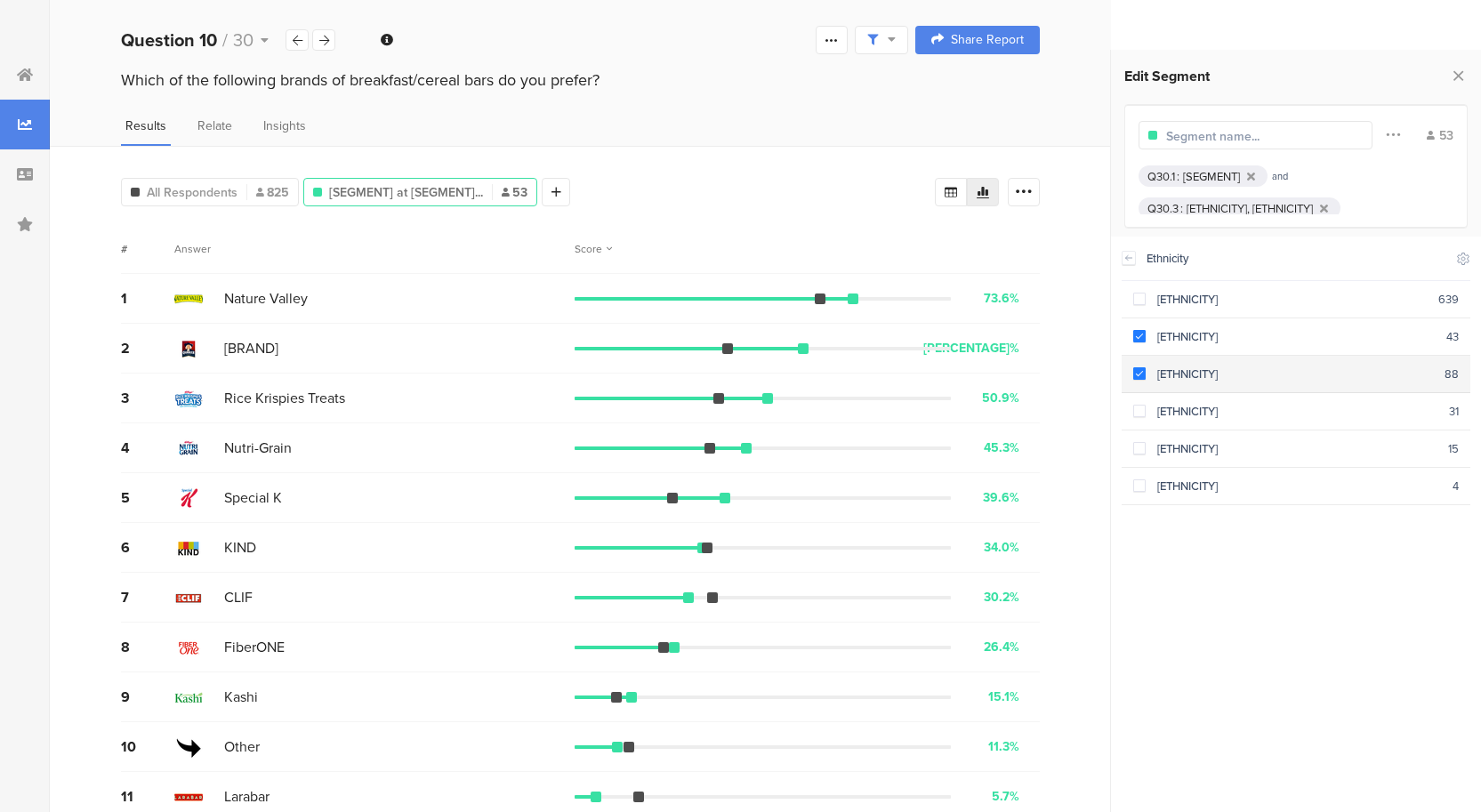 click at bounding box center [1139, 374] 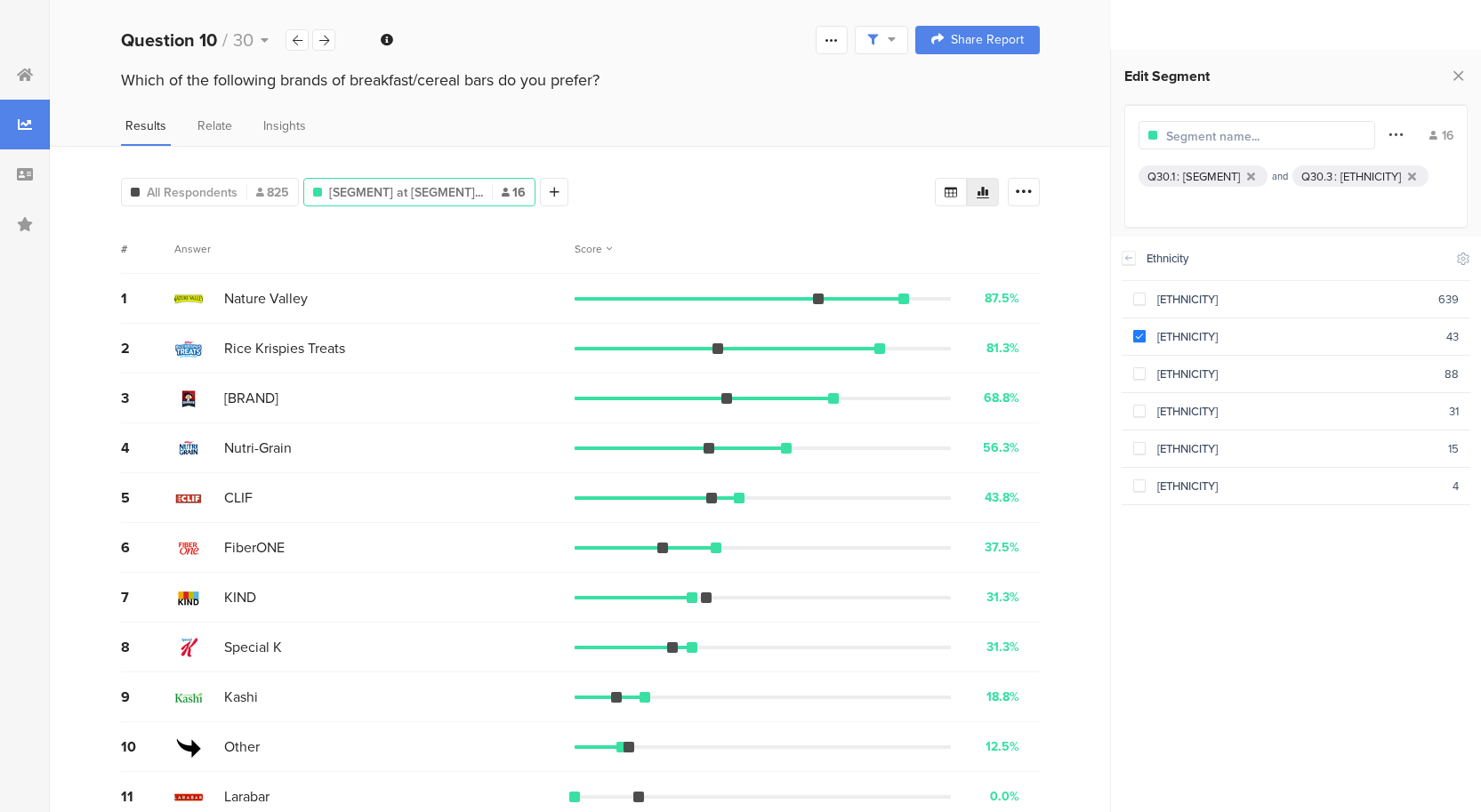 click at bounding box center [1396, 134] 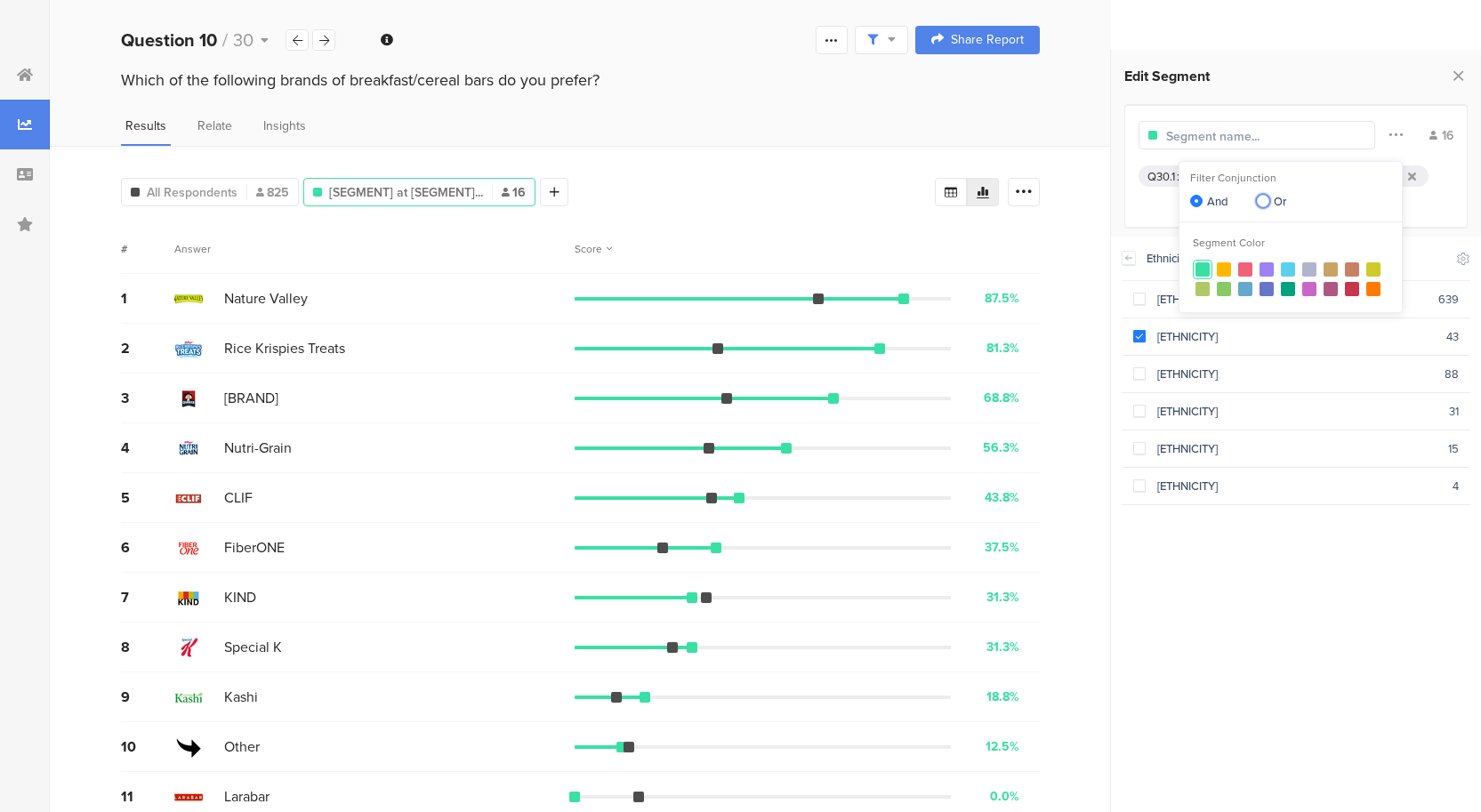 click at bounding box center [1263, 201] 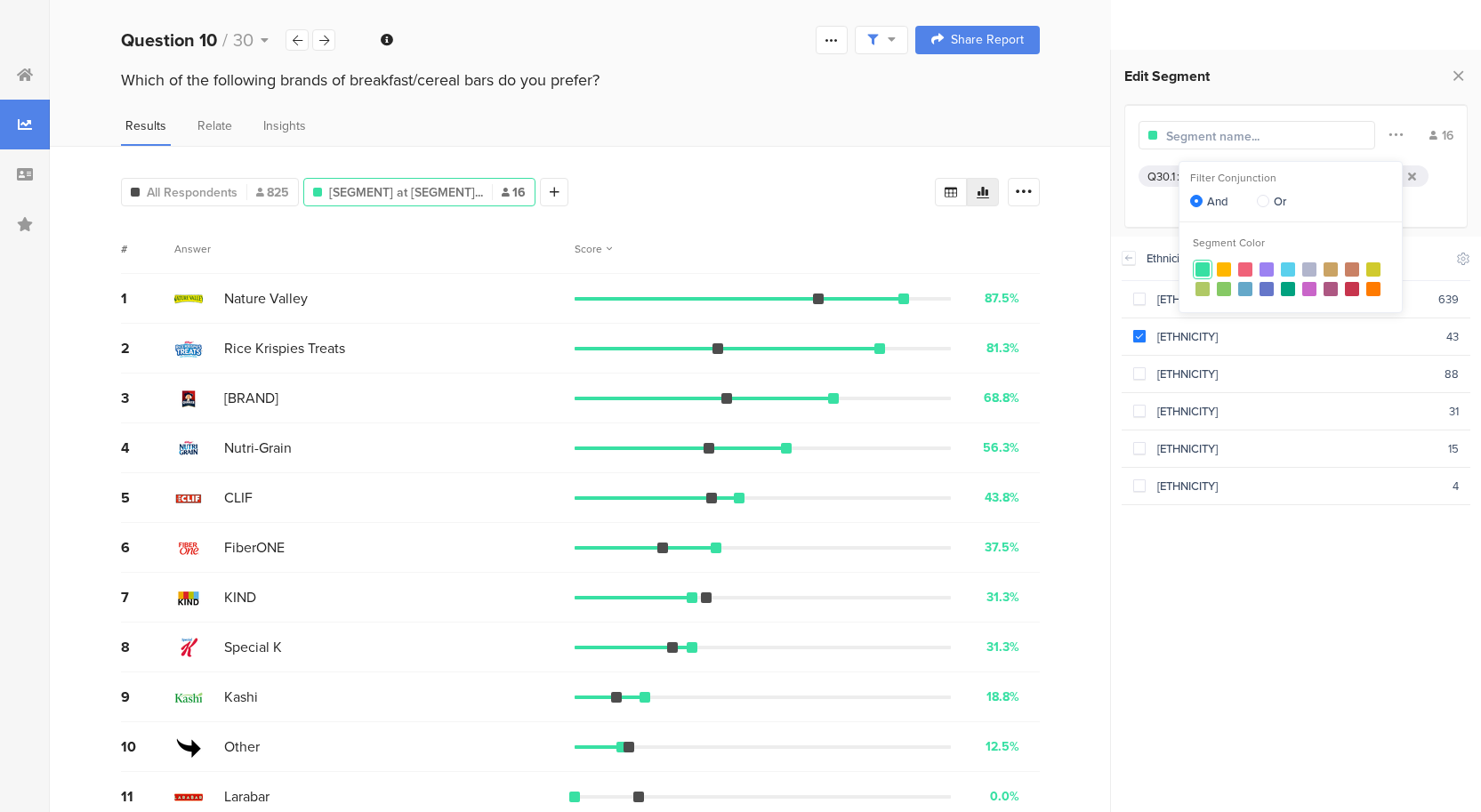 radio on "true" 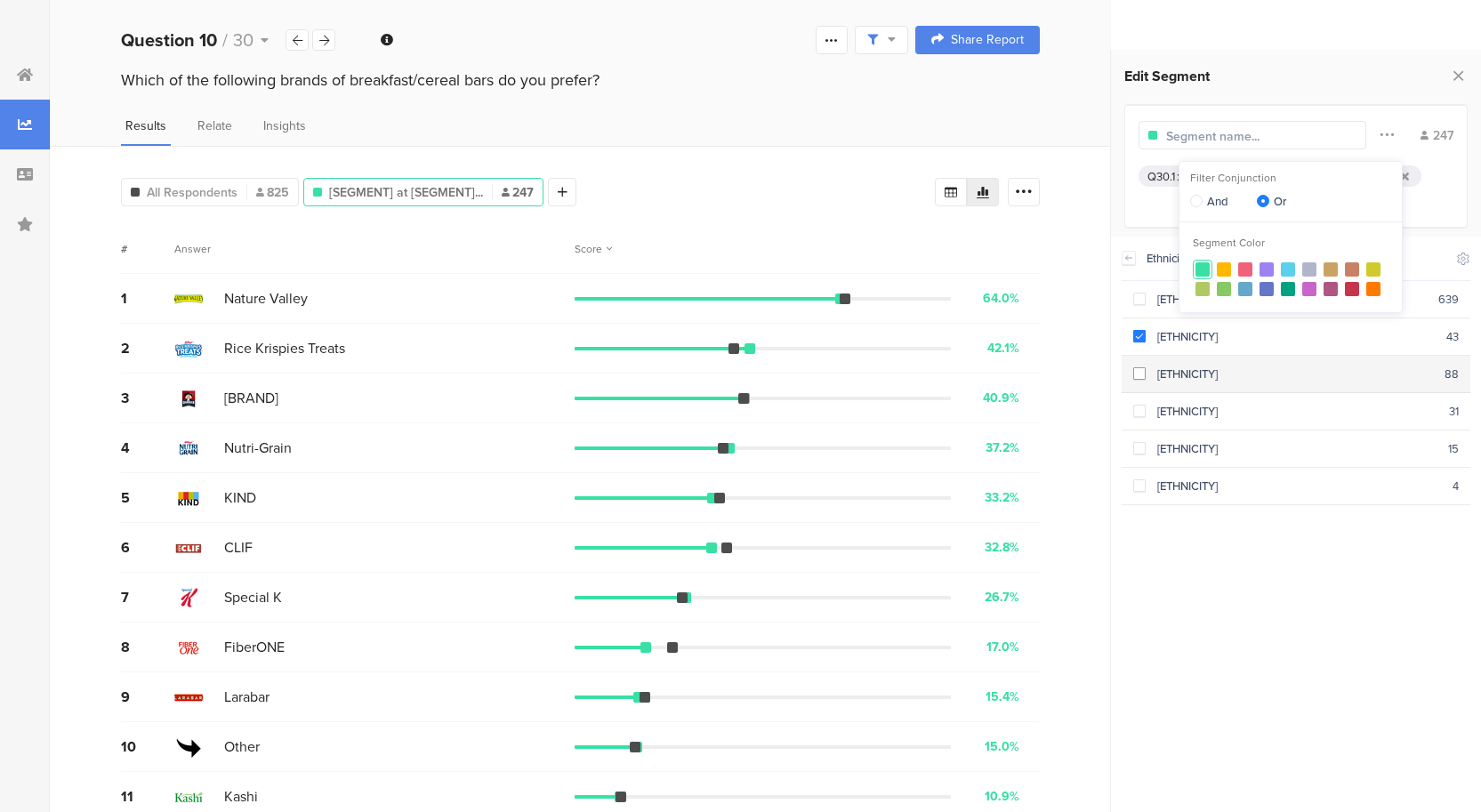 click at bounding box center (1139, 374) 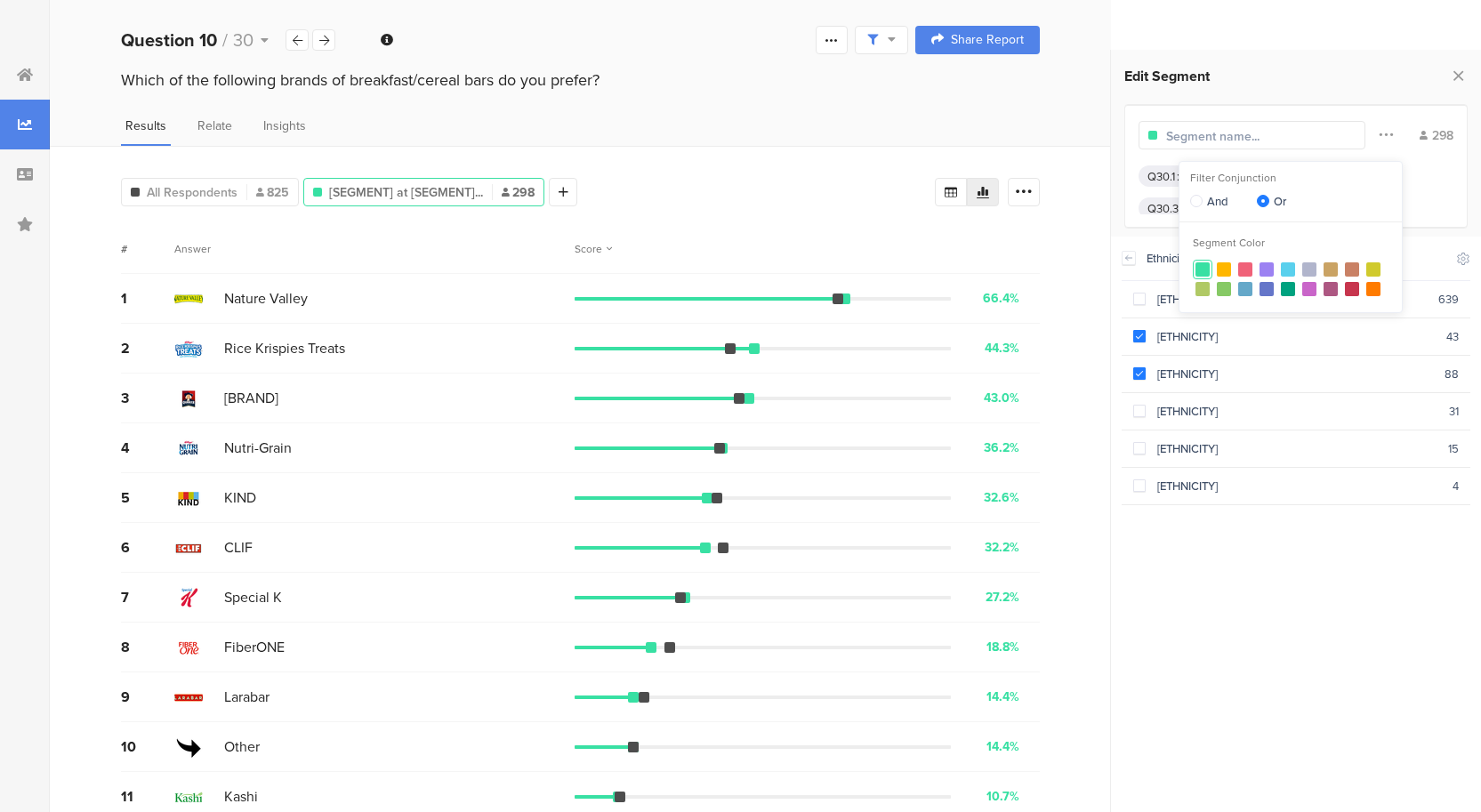 click on "AllRespondents       [NUMBER]
Q30.1: Urban, Q30.3: African...       [NUMBER]
Add Segment" at bounding box center (527, 189) 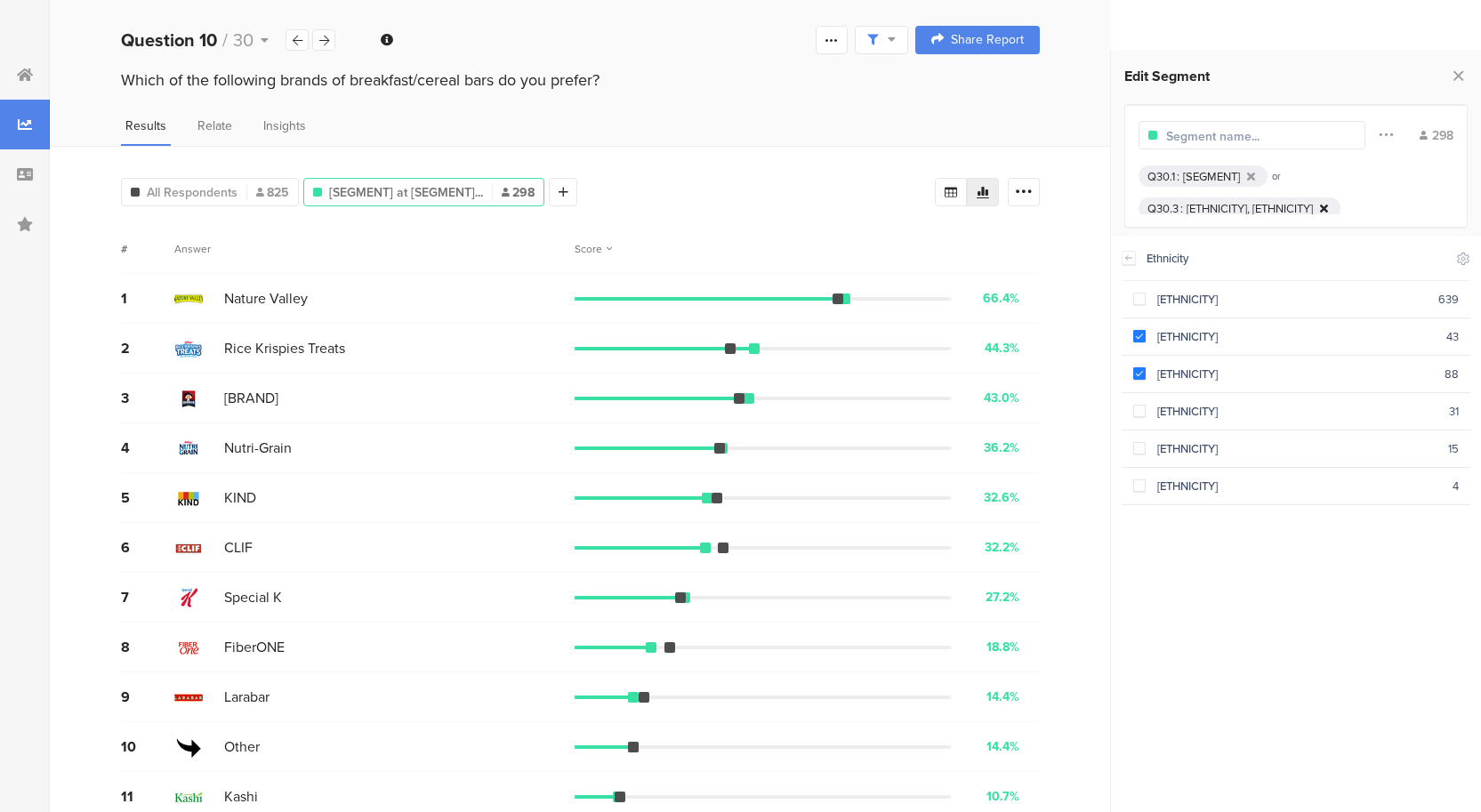click at bounding box center (1324, 208) 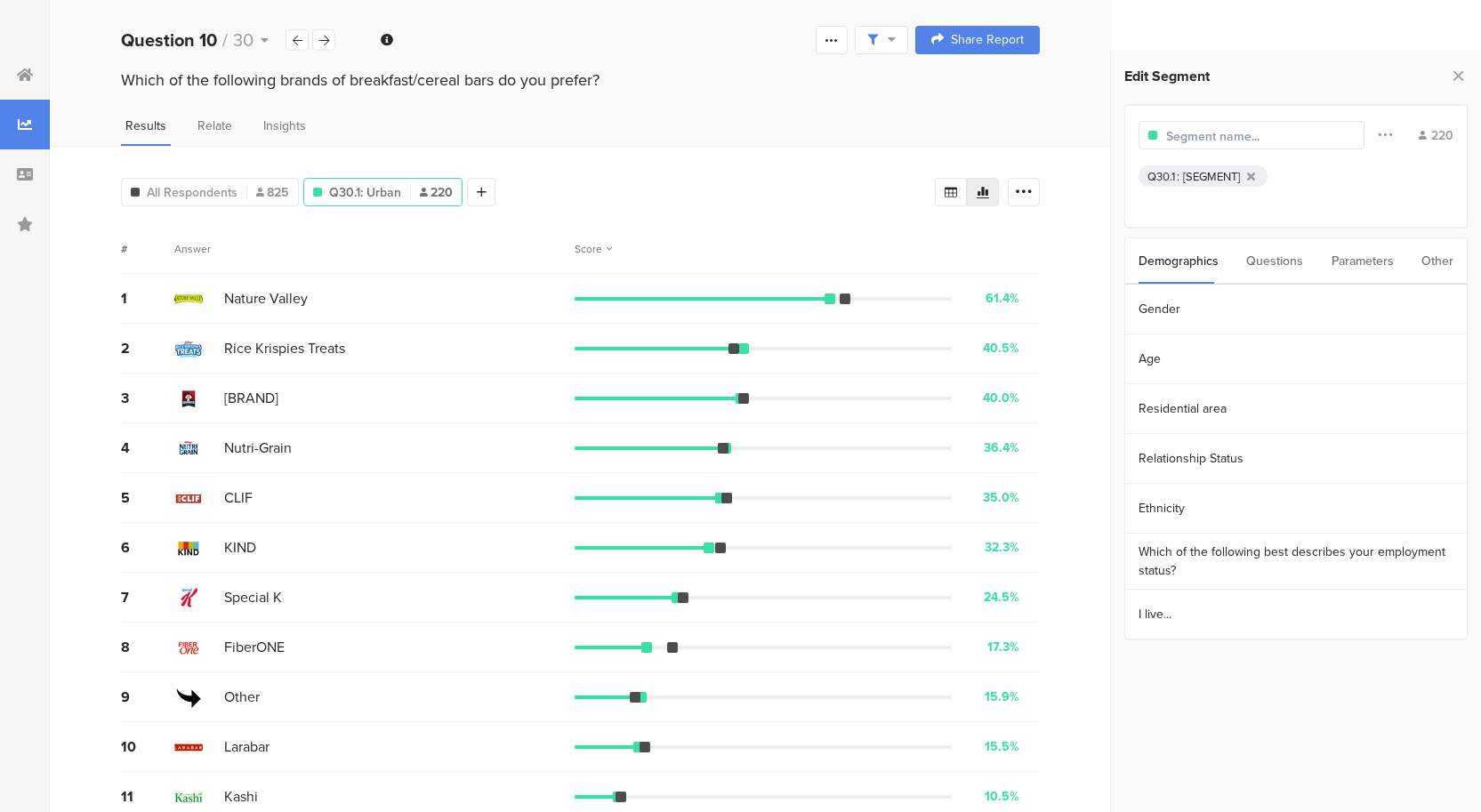 click on "Question [NUMBER]
:   [SEGMENT]" at bounding box center [1296, 181] 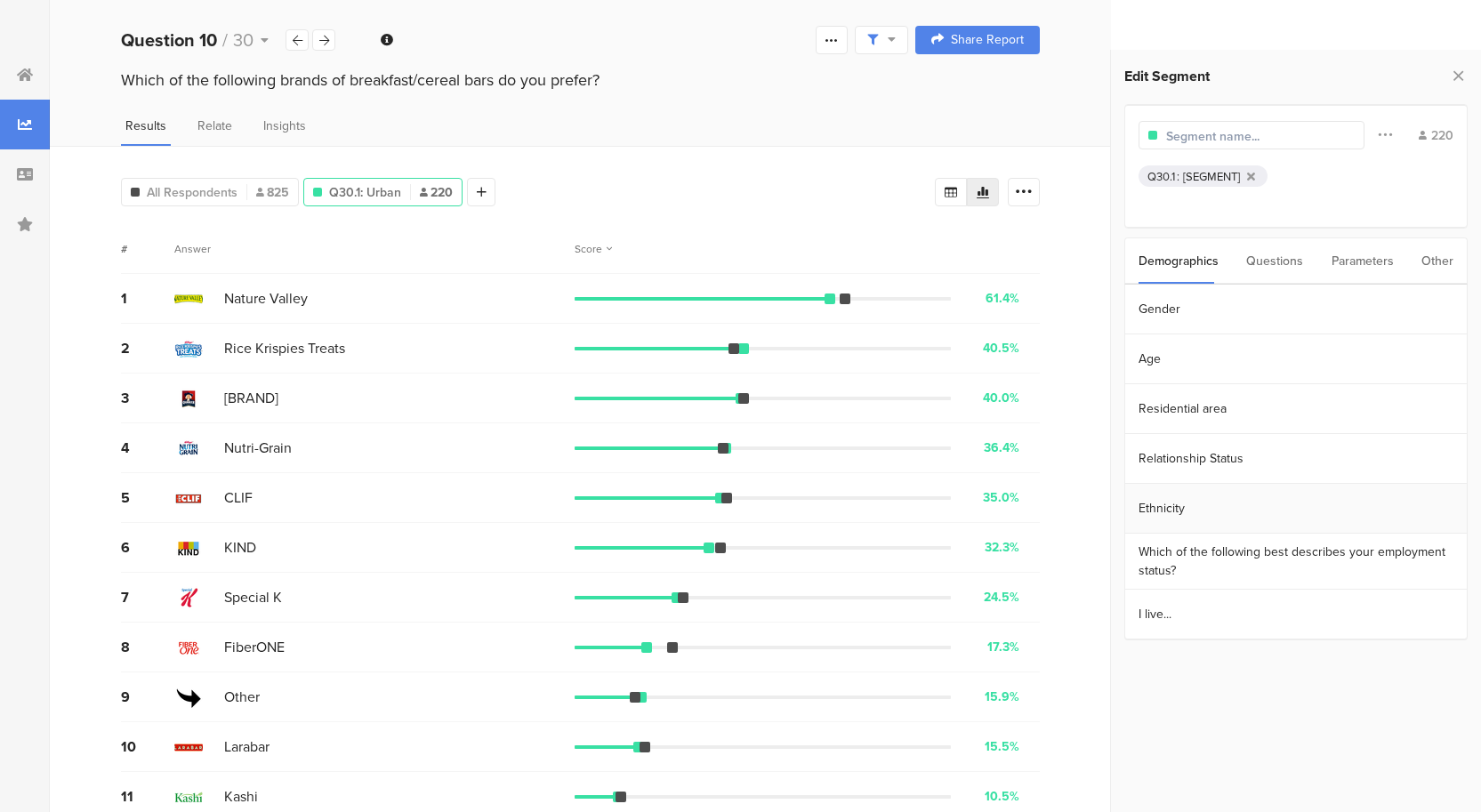 click on "Ethnicity" at bounding box center [1296, 509] 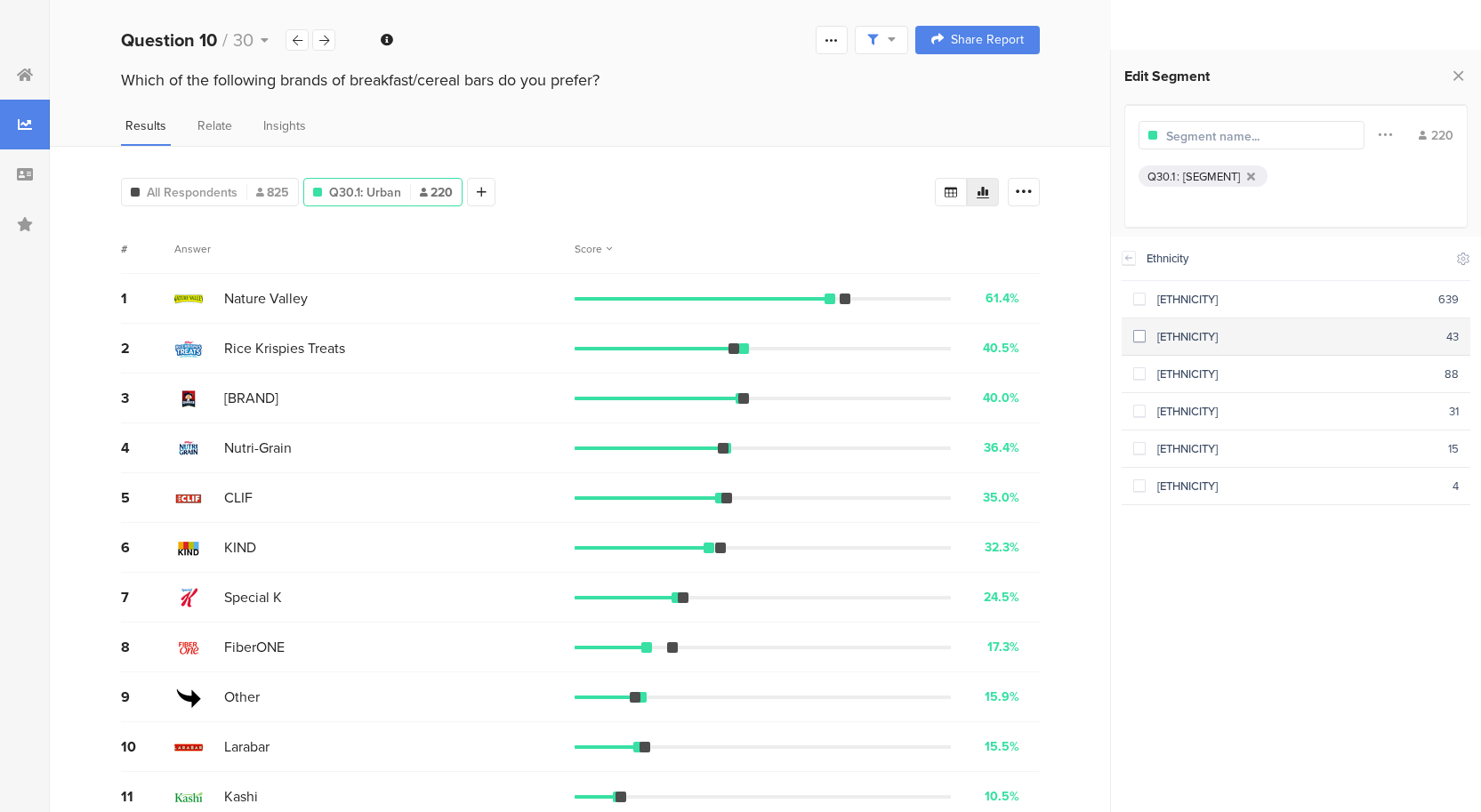 click at bounding box center (1139, 337) 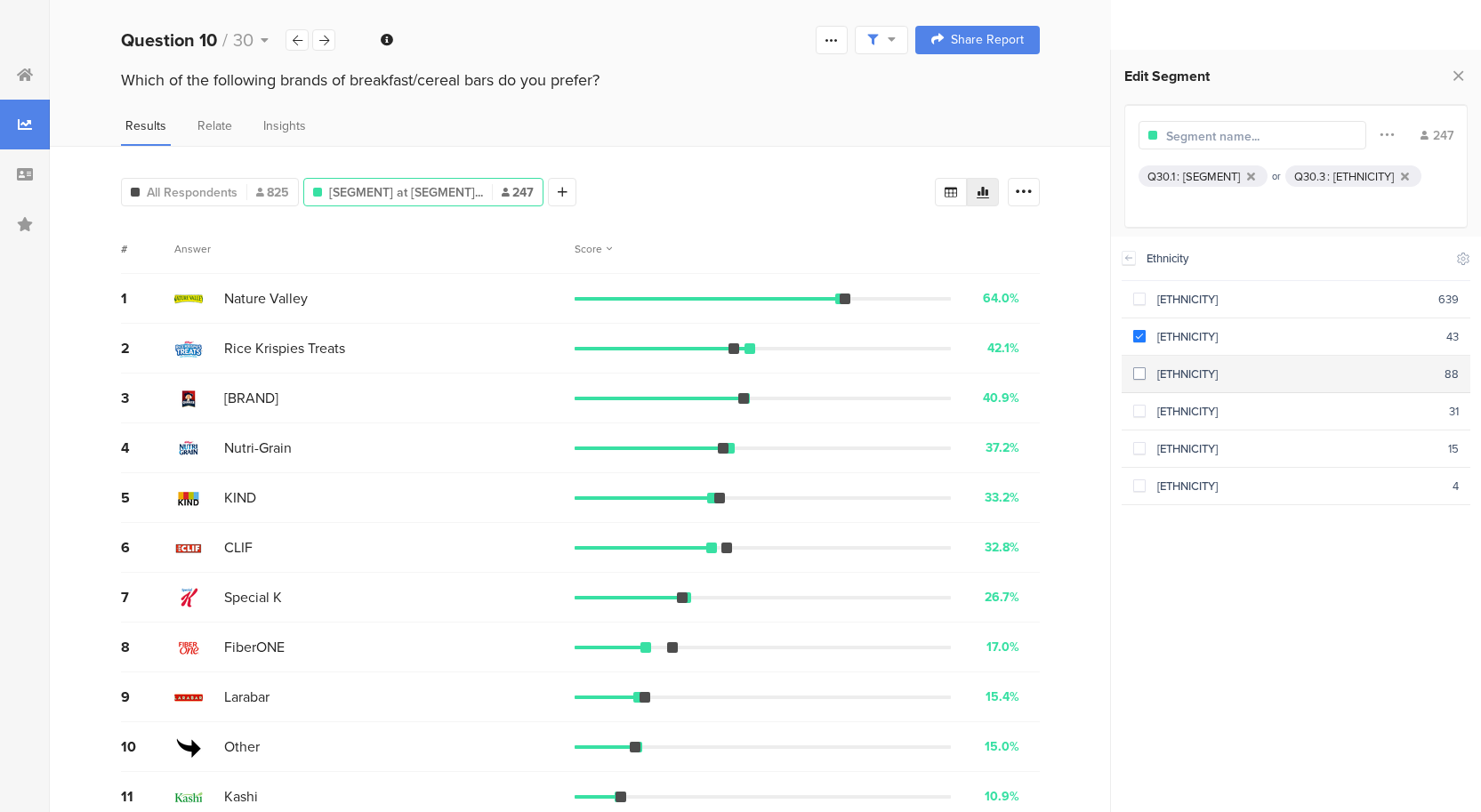 click at bounding box center [1139, 374] 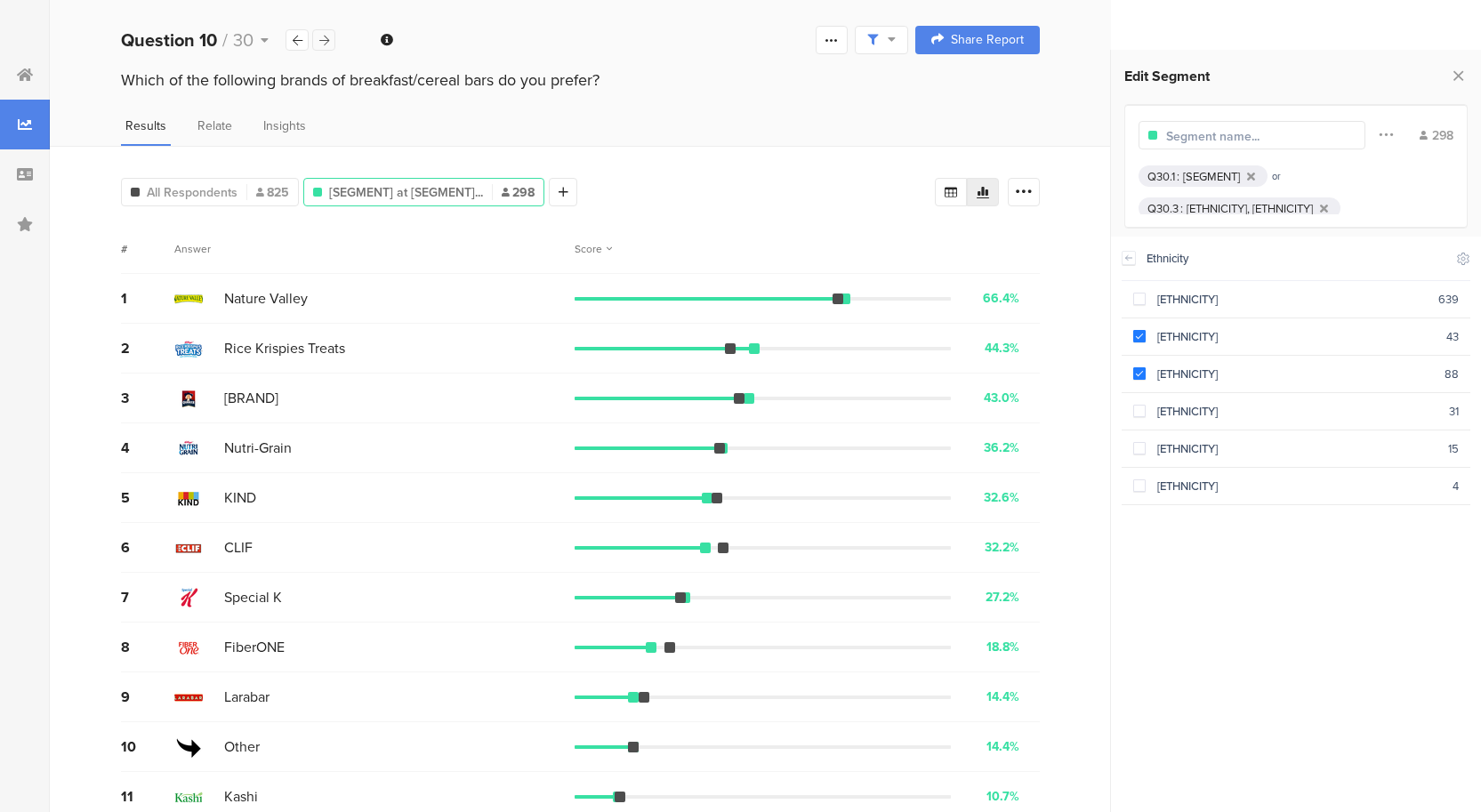 click at bounding box center [324, 40] 